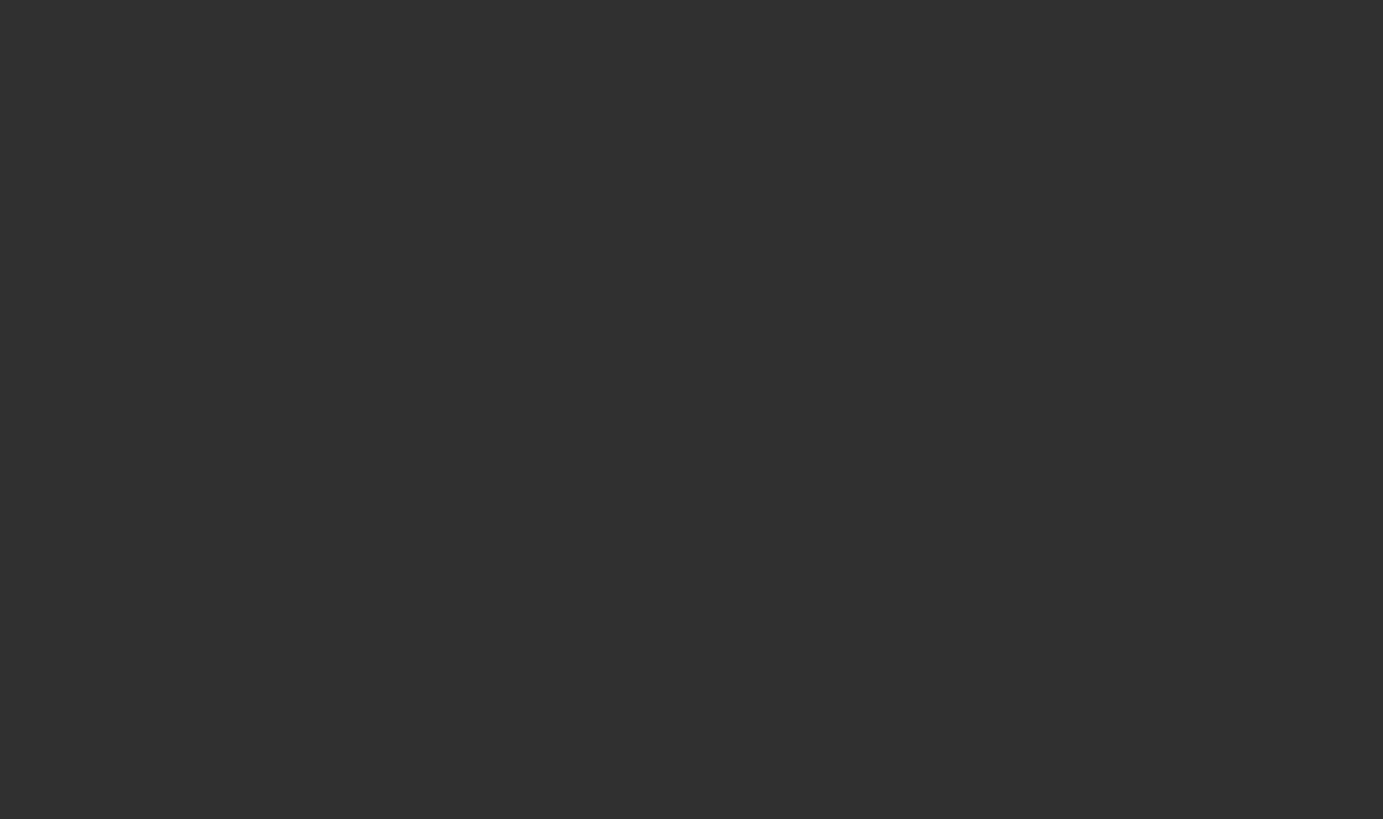 scroll, scrollTop: 0, scrollLeft: 0, axis: both 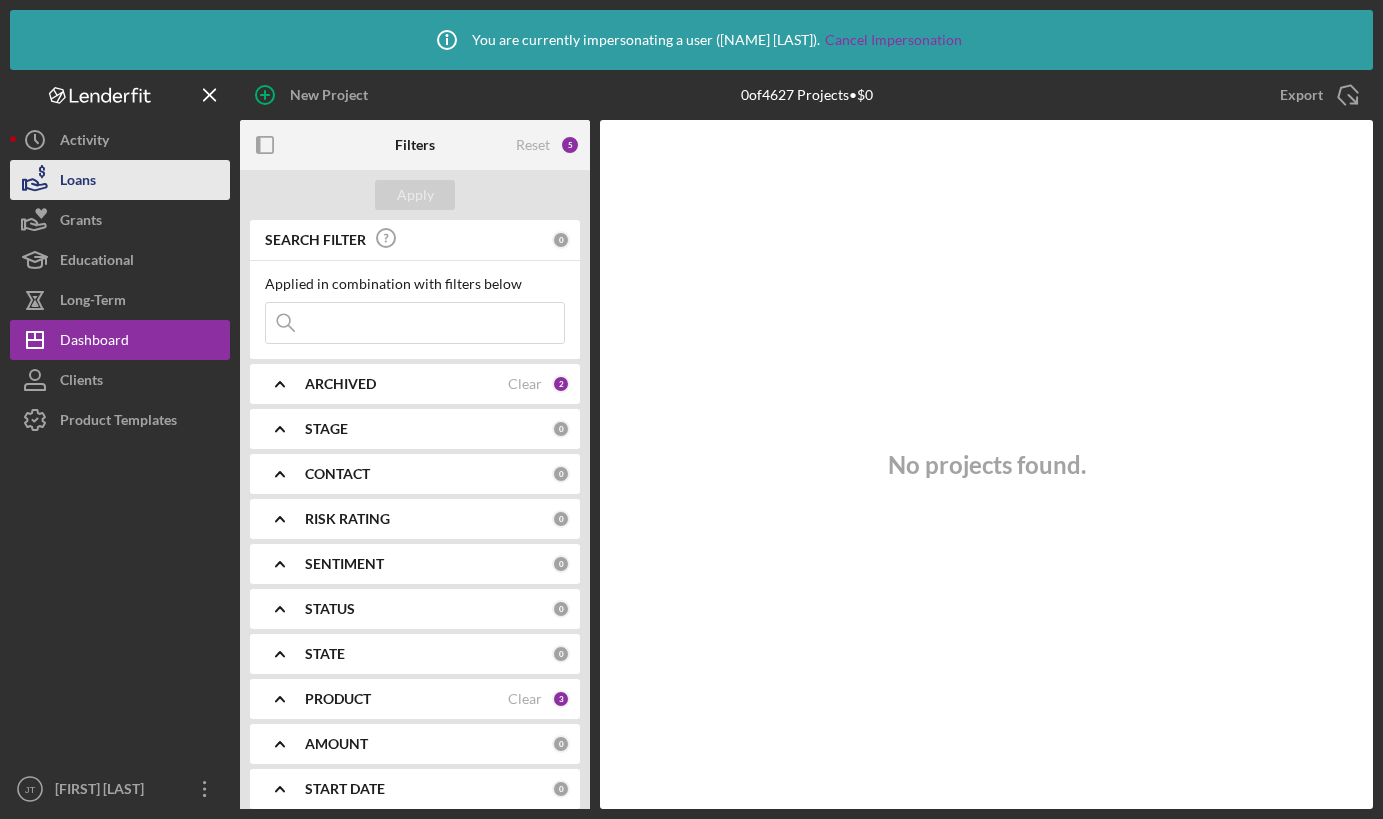 click on "Loans" at bounding box center [78, 182] 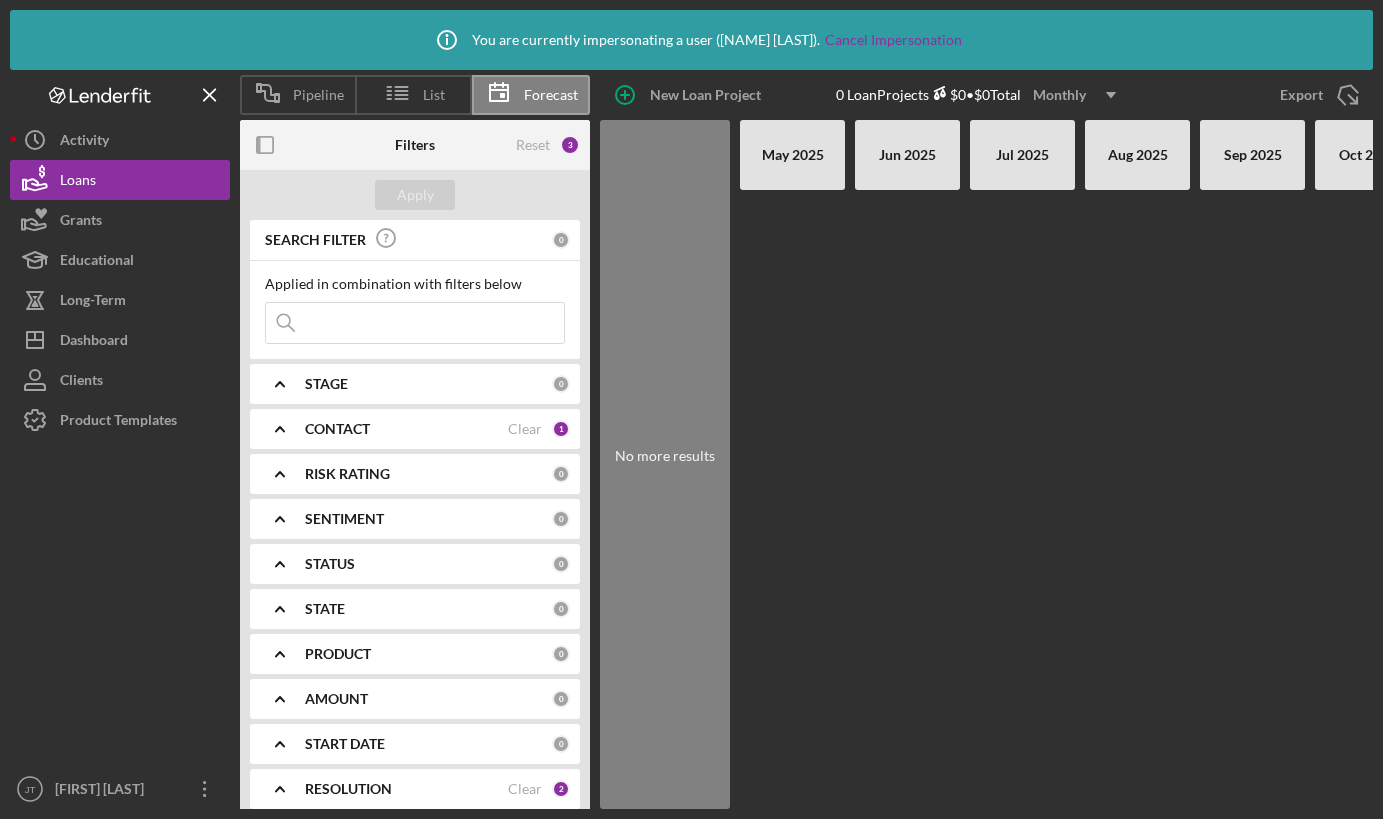 scroll, scrollTop: 0, scrollLeft: 172, axis: horizontal 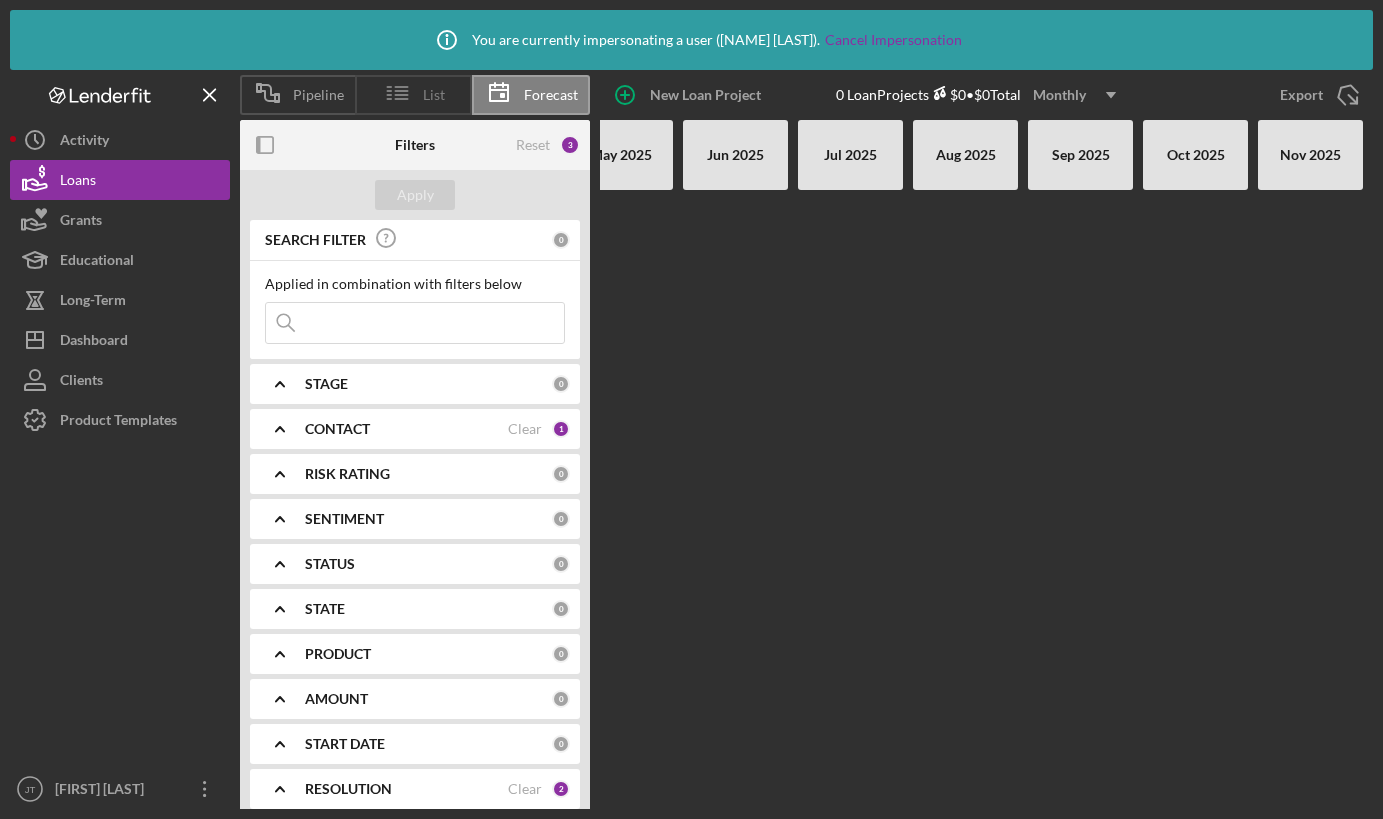click on "List" at bounding box center (434, 95) 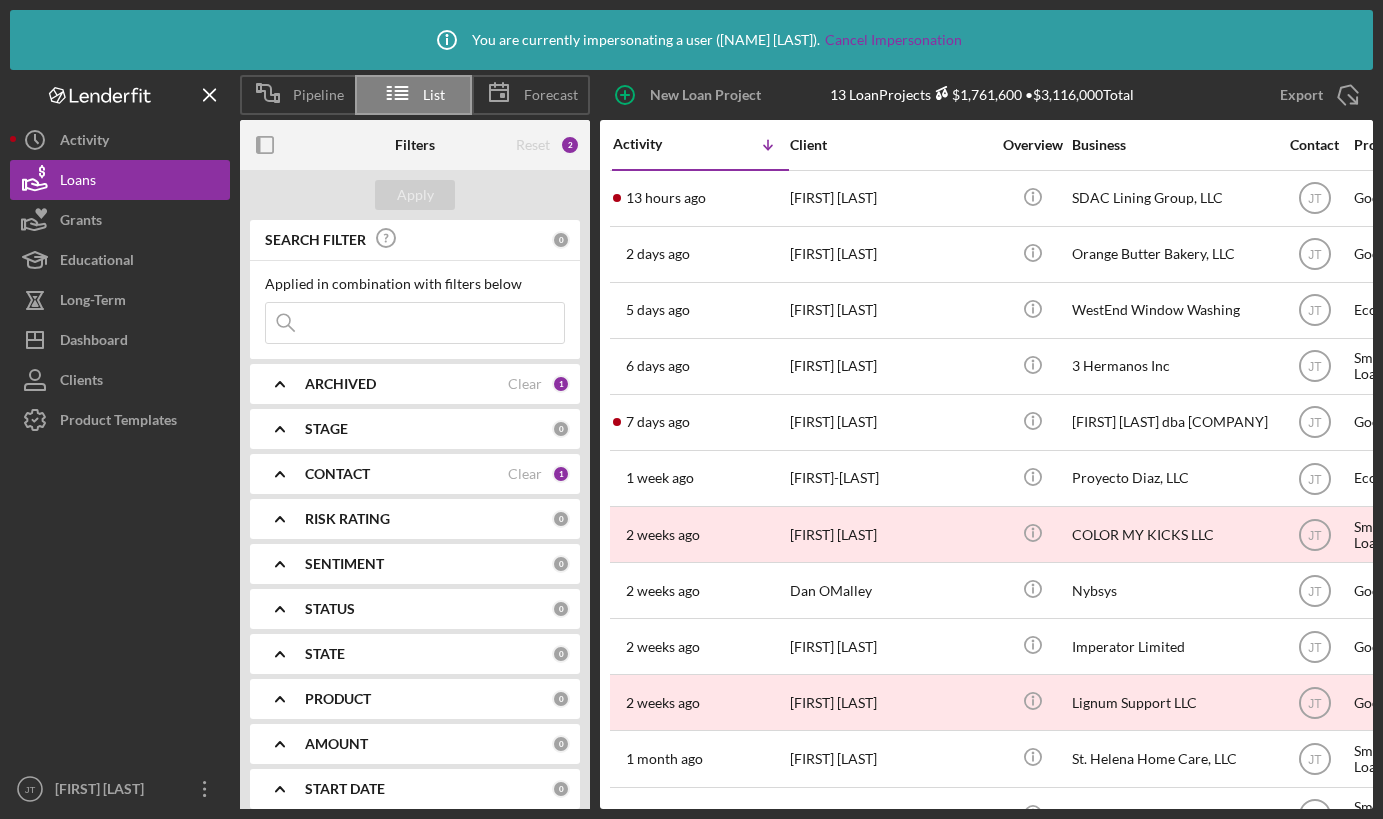 click on "Pipeline" at bounding box center [318, 95] 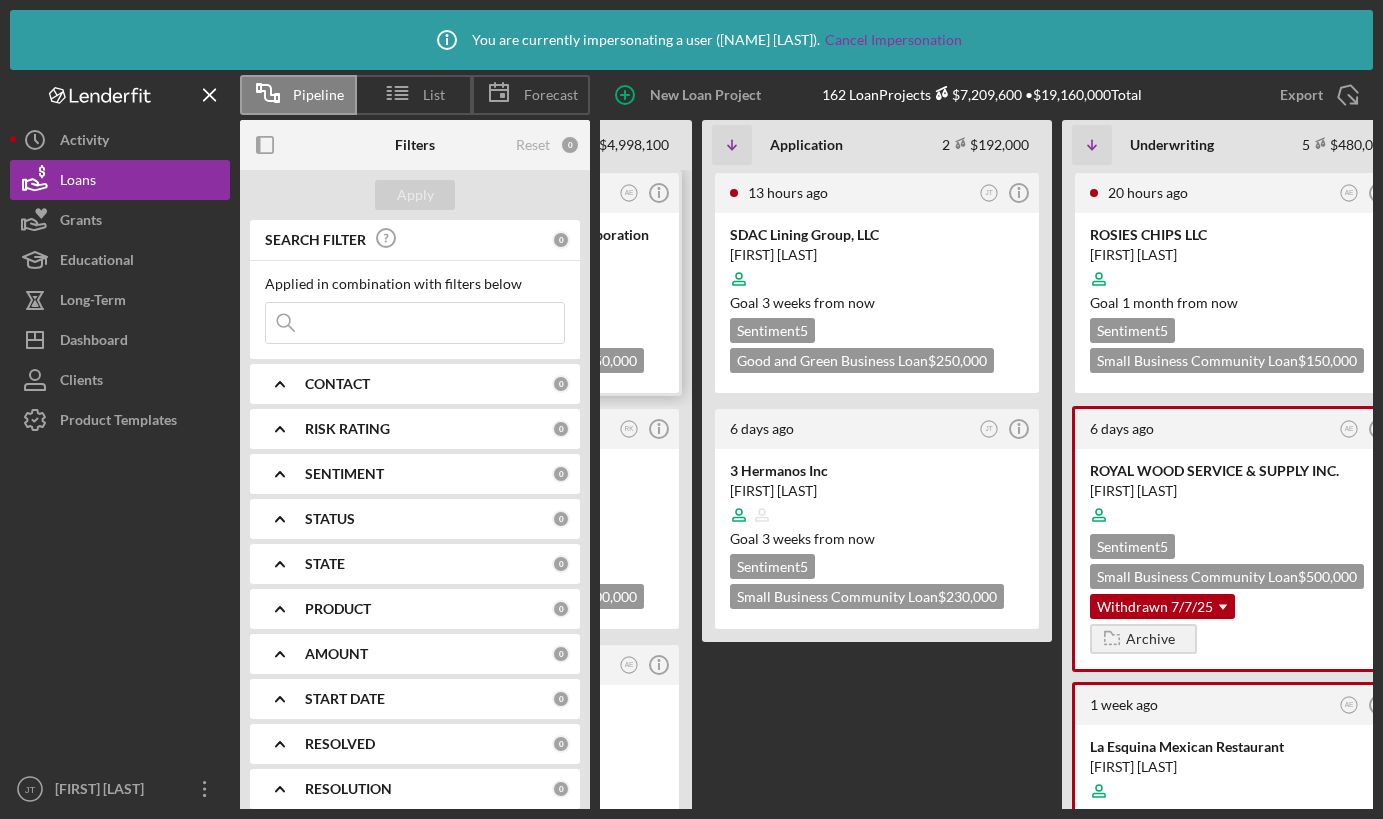 scroll, scrollTop: 0, scrollLeft: 0, axis: both 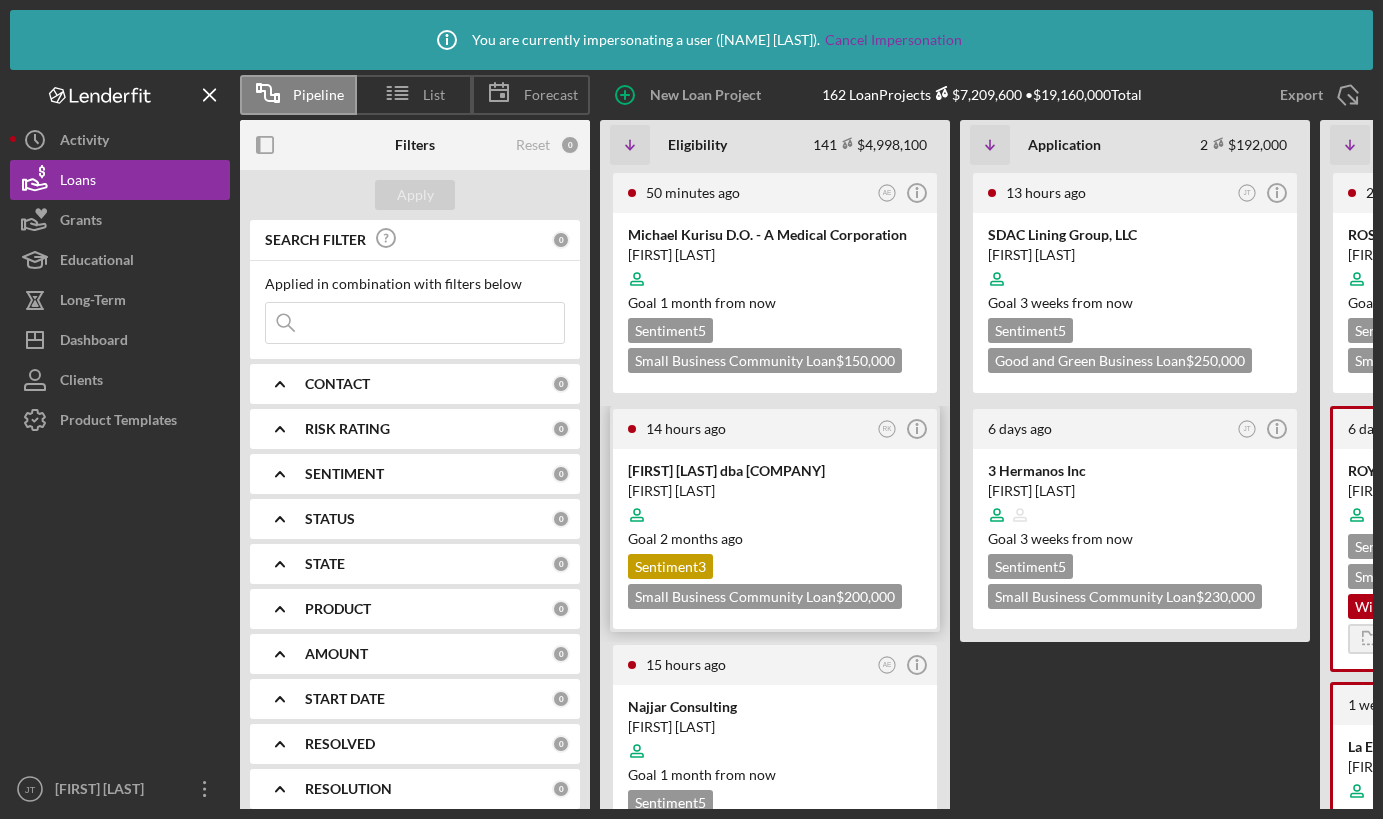 click on "Sentiment  3" at bounding box center [670, 566] 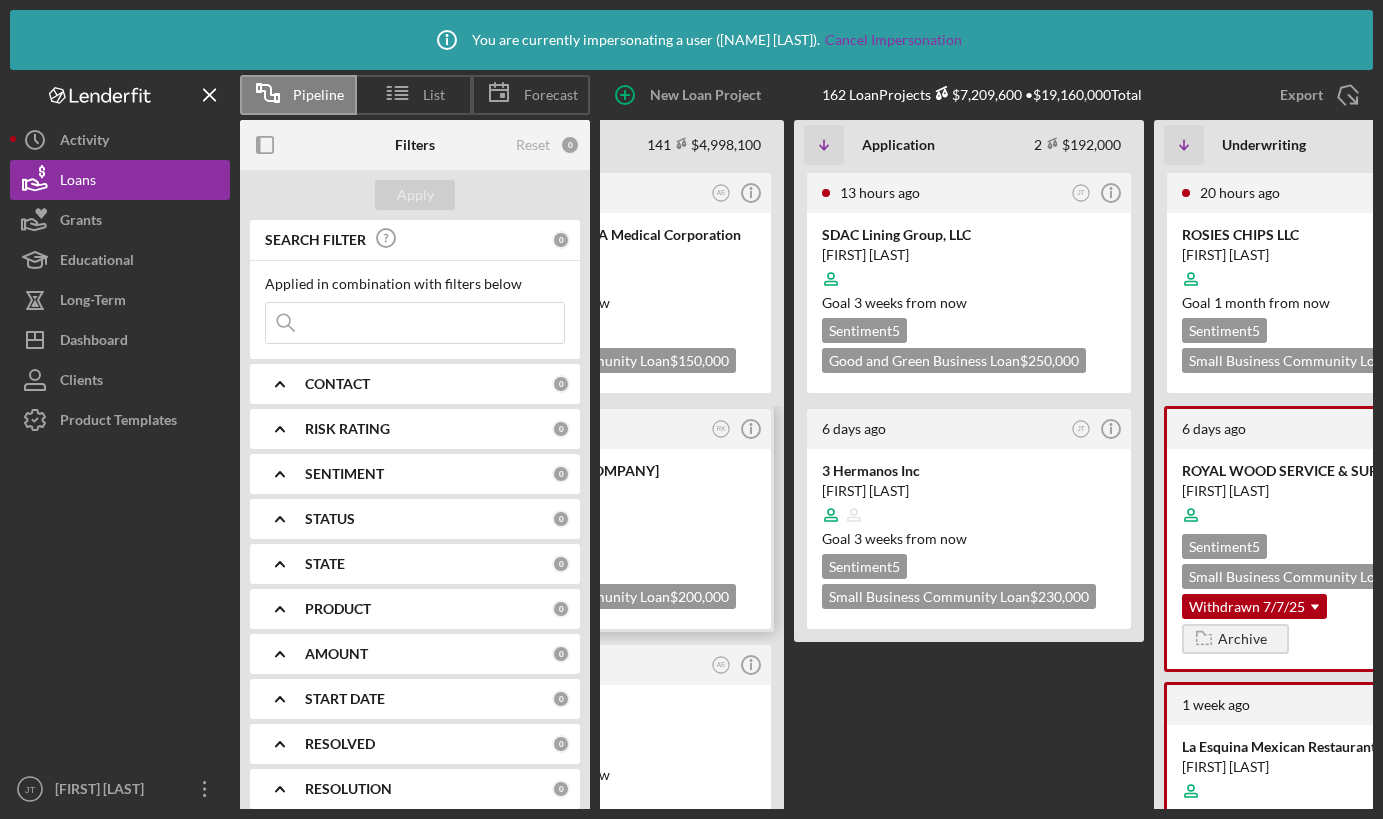 scroll, scrollTop: 0, scrollLeft: 392, axis: horizontal 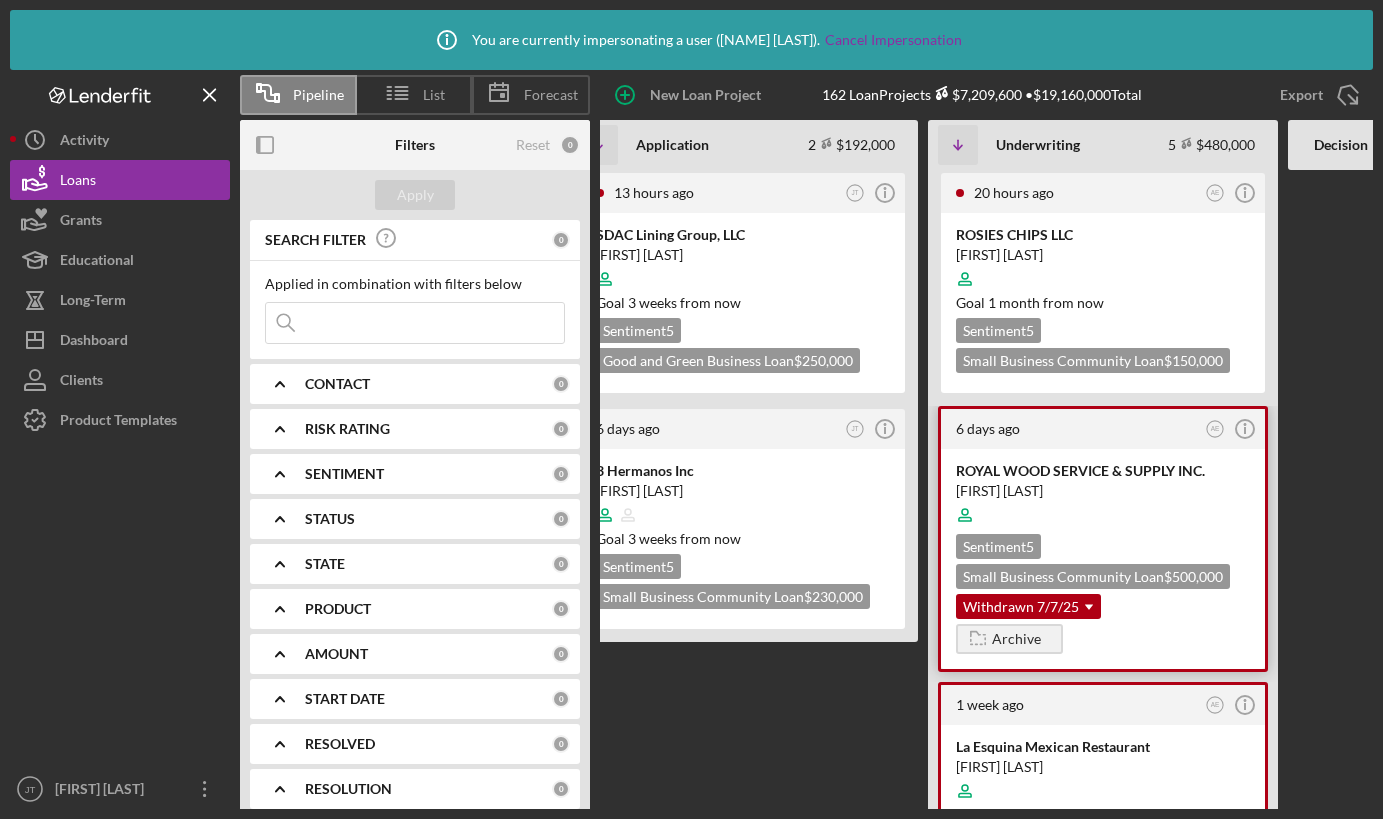 click on "Sentiment [NUMBER] Small Business Community Loan [CURRENCY] Withdrawn [DATE] Icon/Dropdown Arrow" at bounding box center [1103, 576] 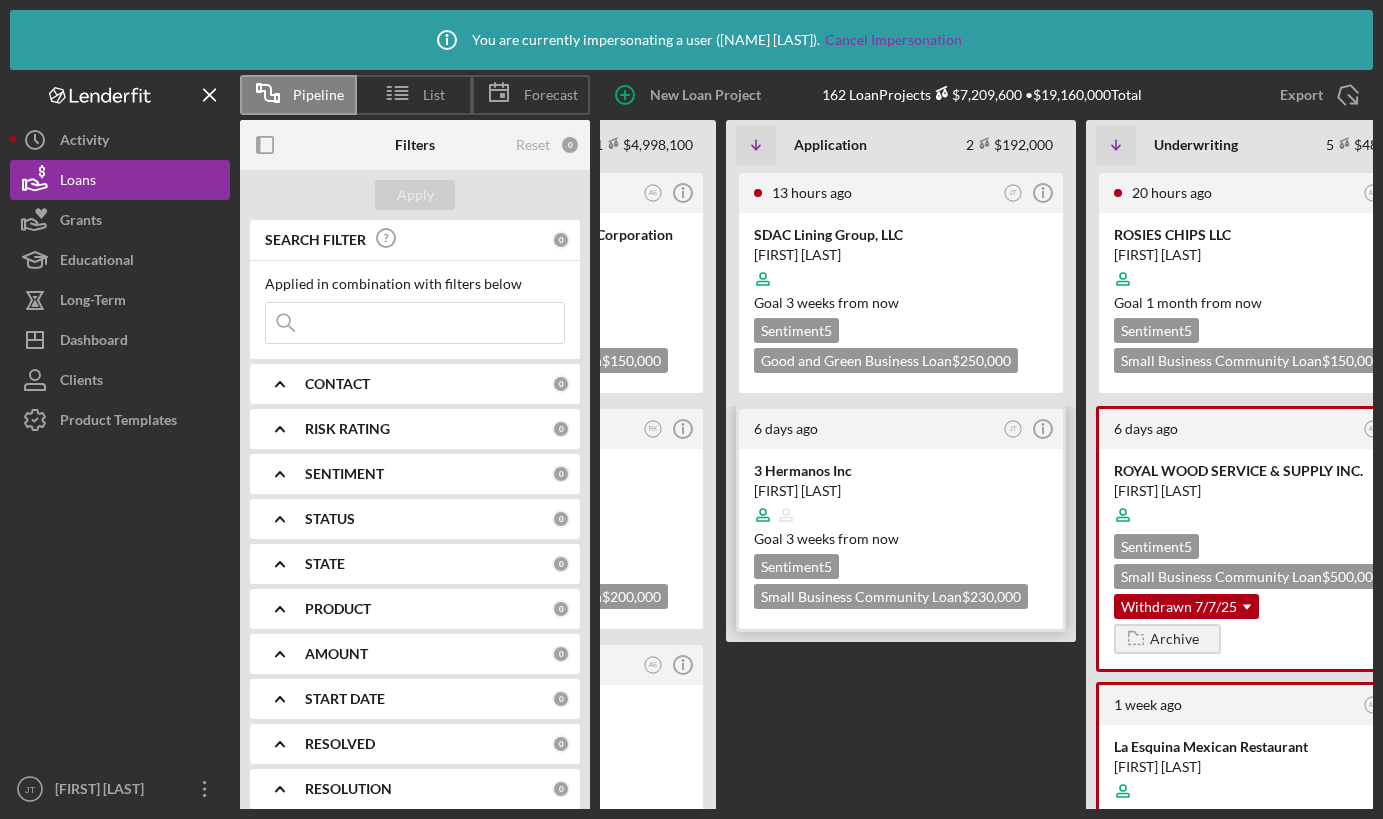 scroll, scrollTop: 0, scrollLeft: 264, axis: horizontal 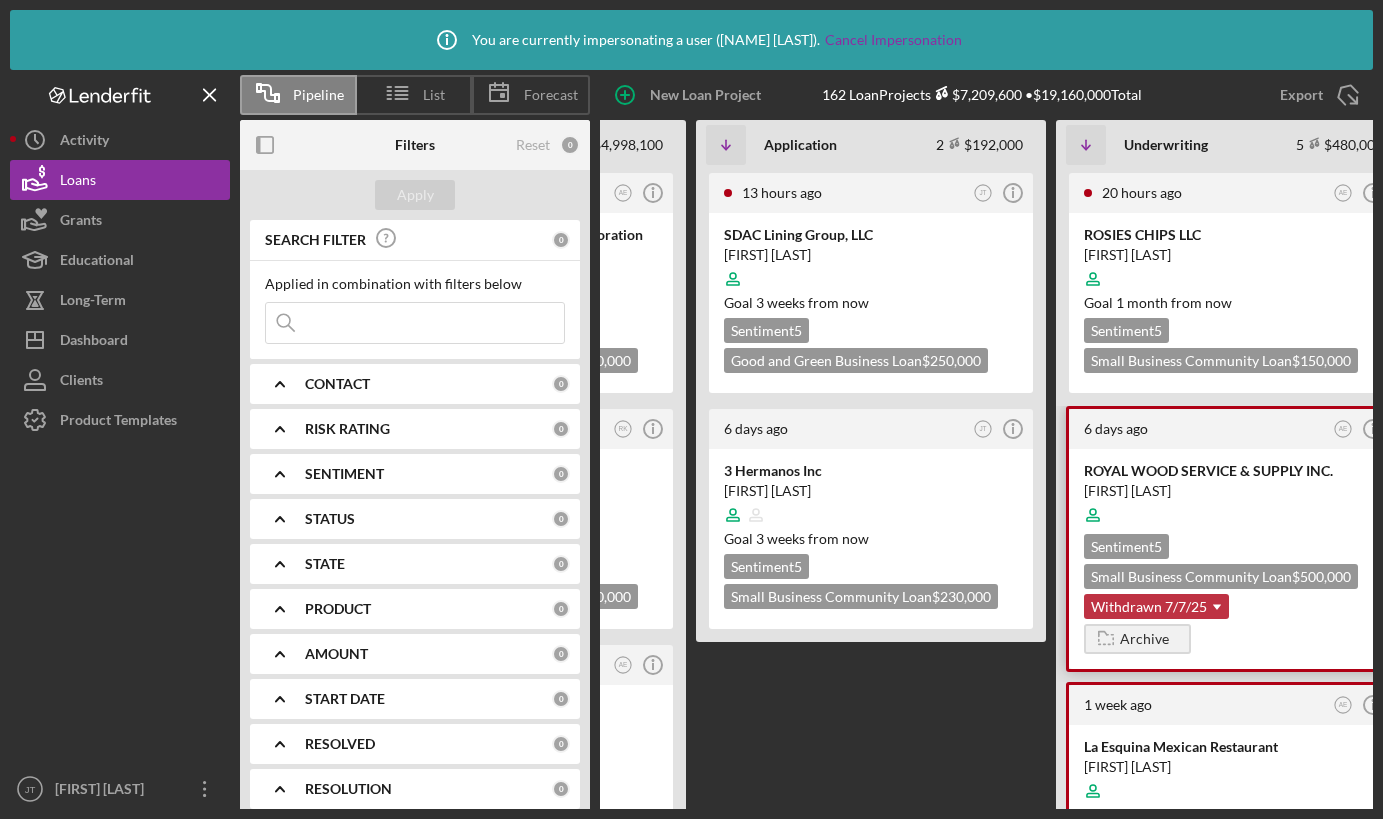 click on "Icon/Dropdown Arrow" 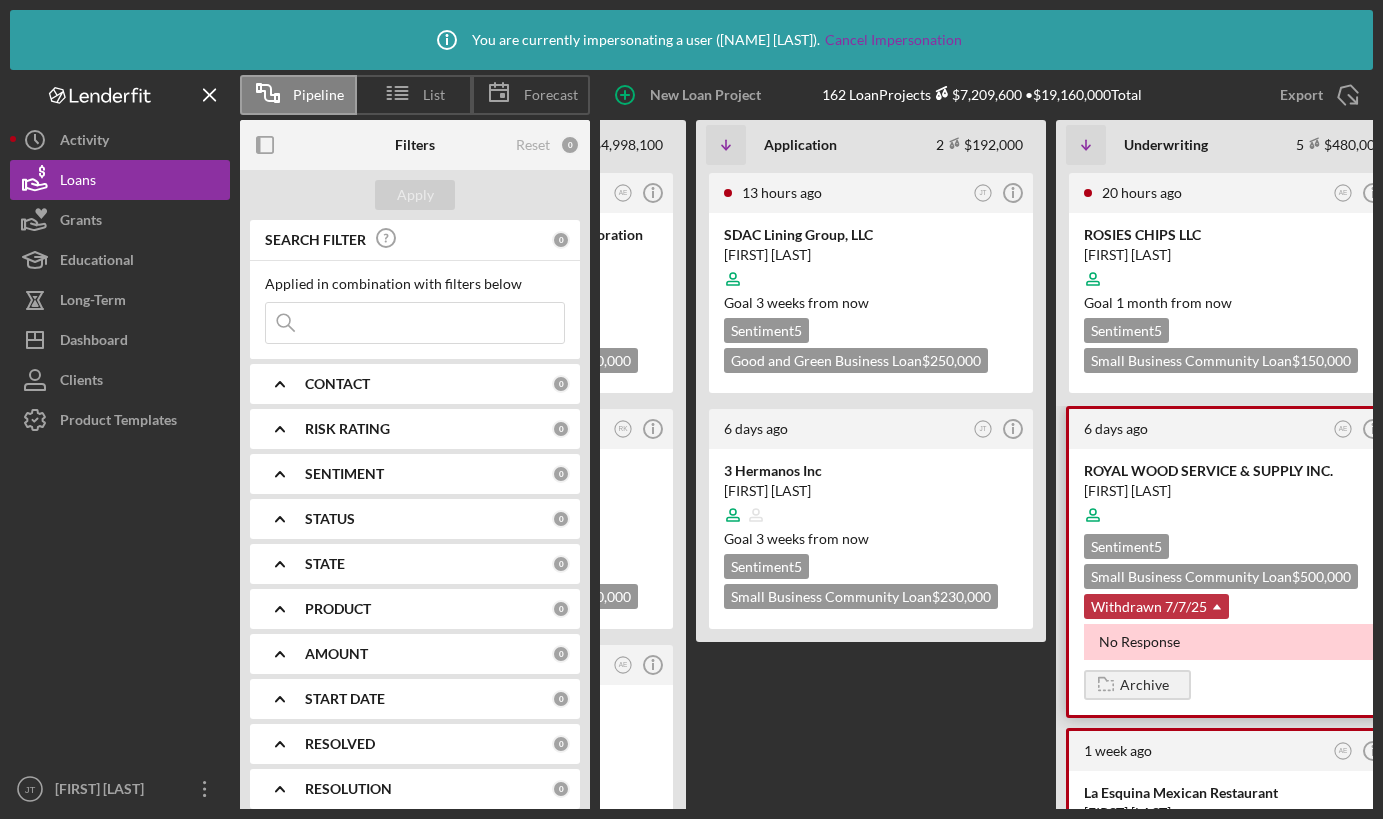 click on "Icon/Dropdown Arrow" 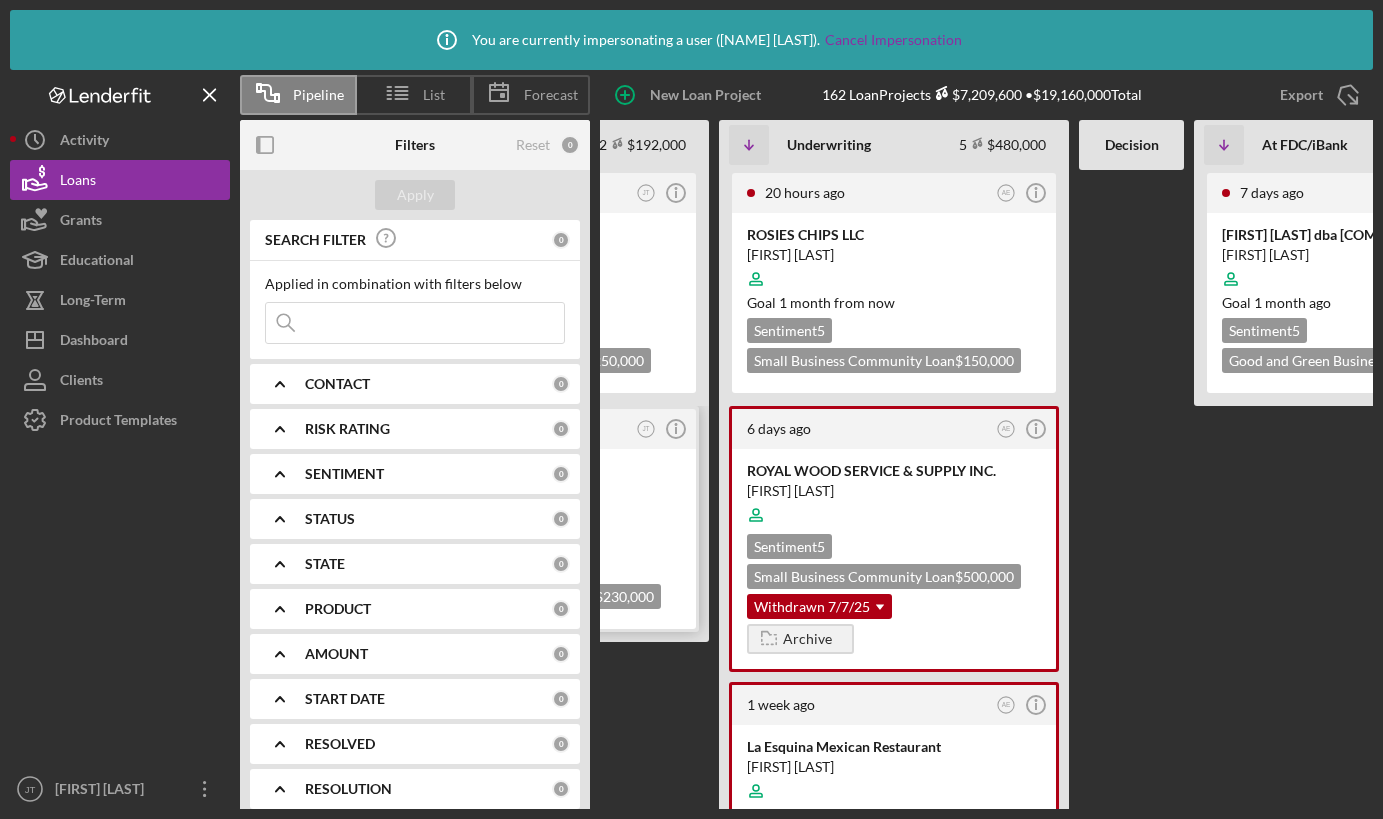 scroll, scrollTop: 0, scrollLeft: 597, axis: horizontal 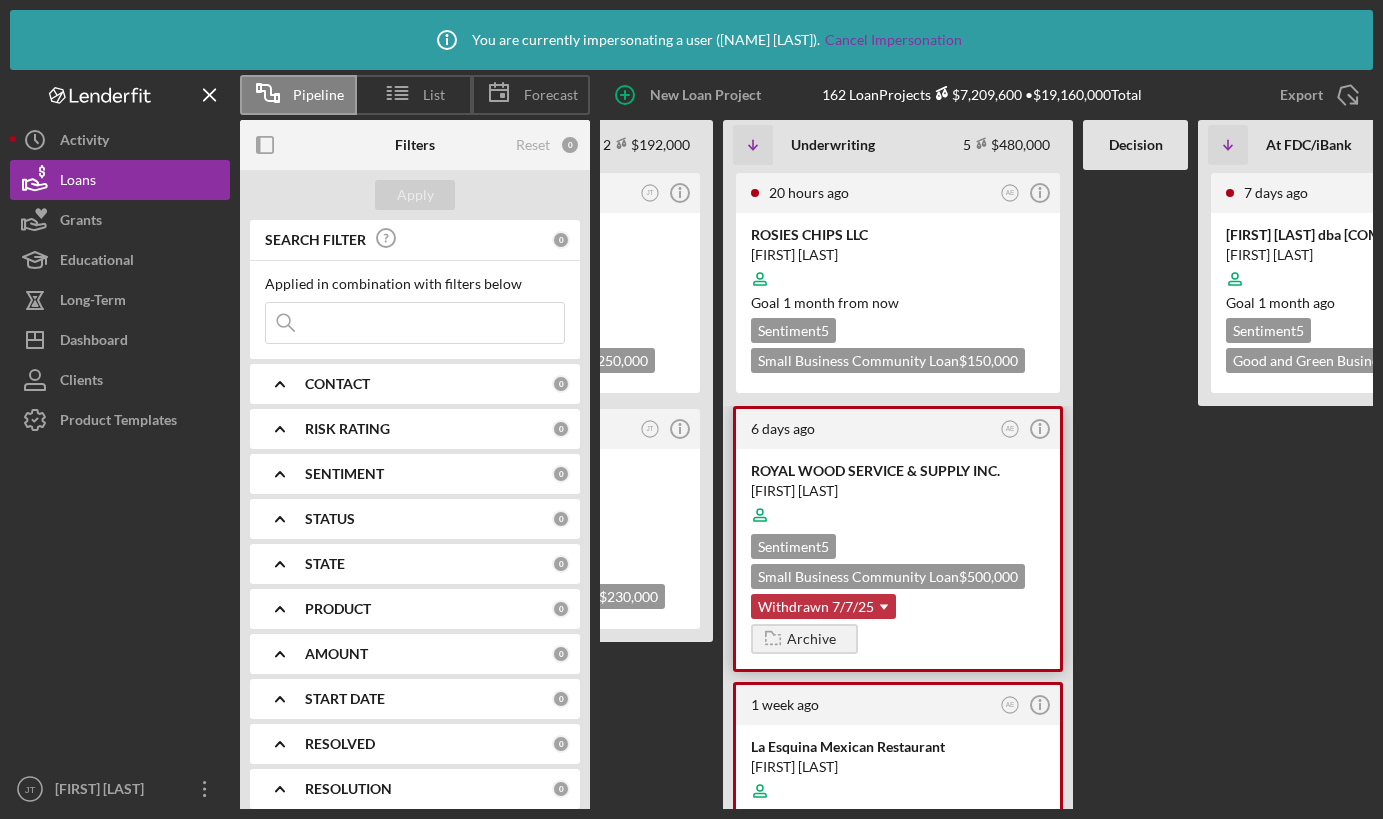 click on "Icon/Dropdown Arrow" 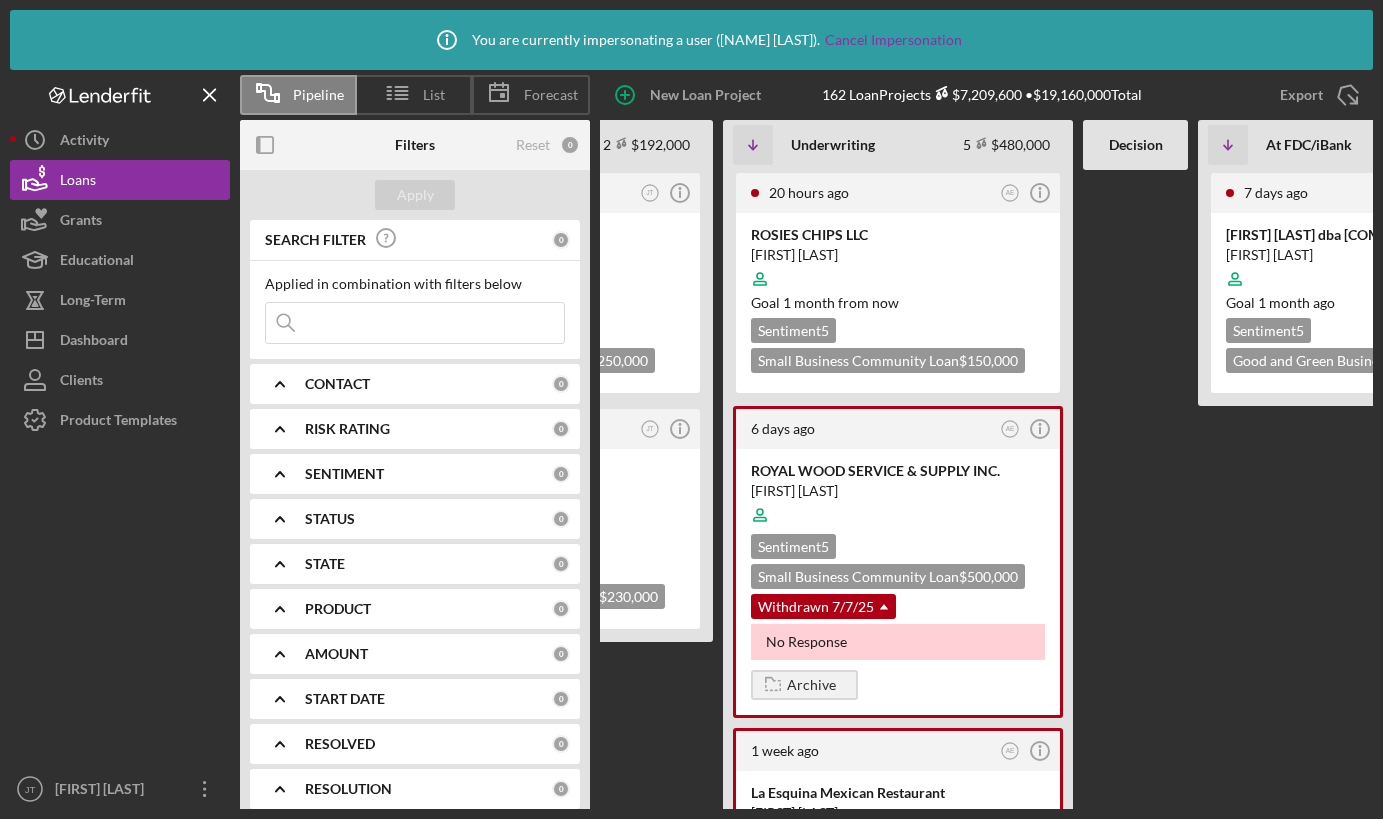 click on "SENTIMENT   0" at bounding box center (437, 474) 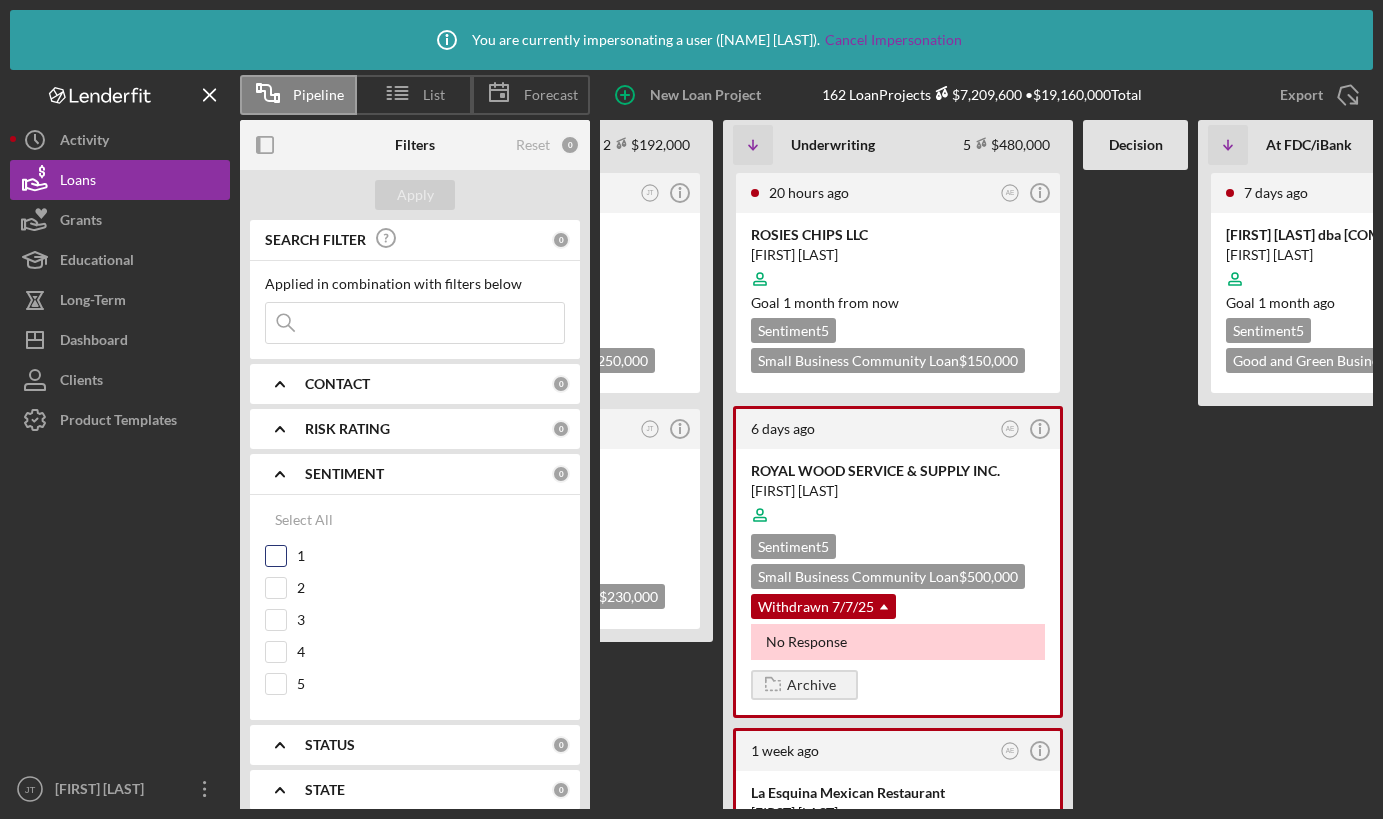 click on "1" at bounding box center [415, 561] 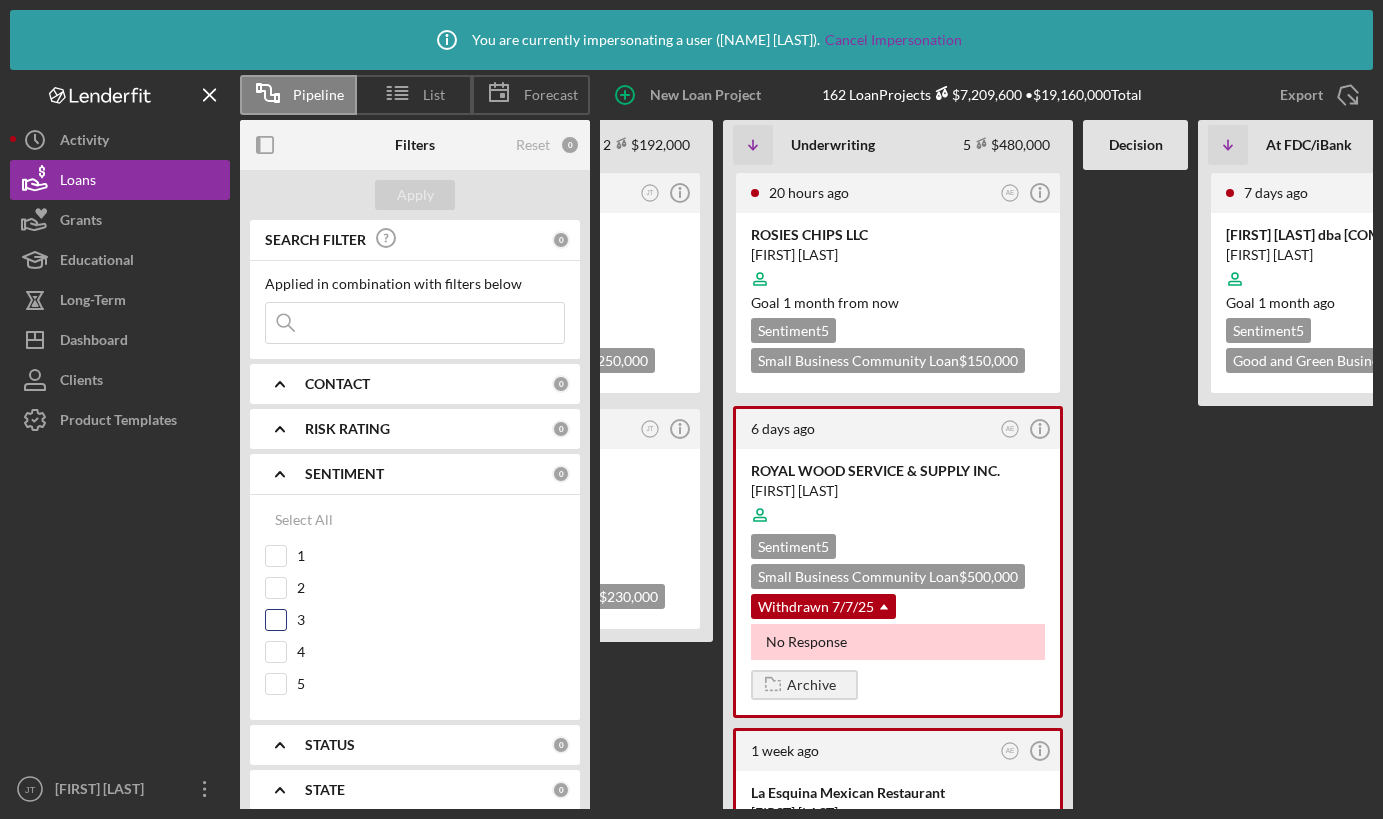 click on "3" at bounding box center (276, 620) 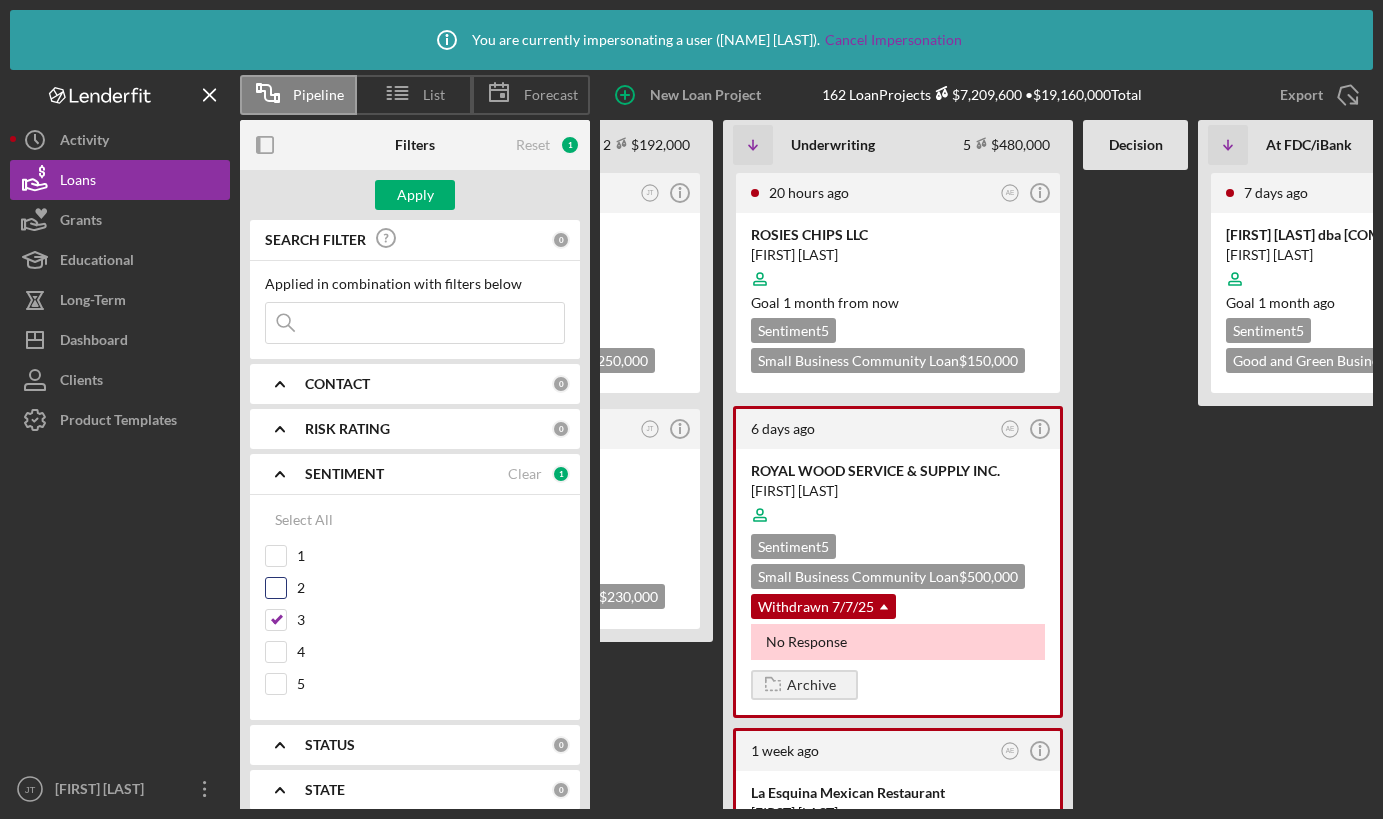 click at bounding box center [276, 588] 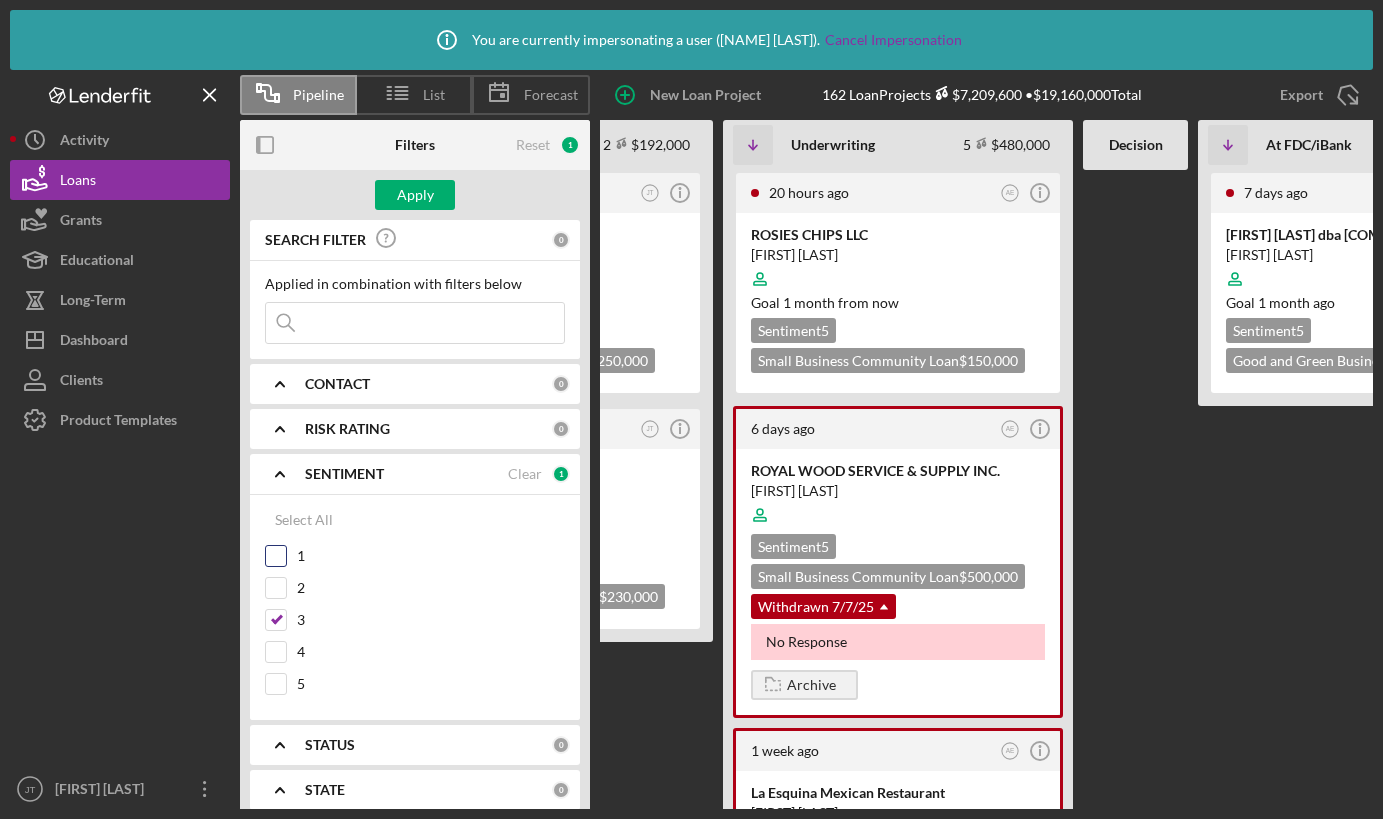 click on "1" at bounding box center (276, 556) 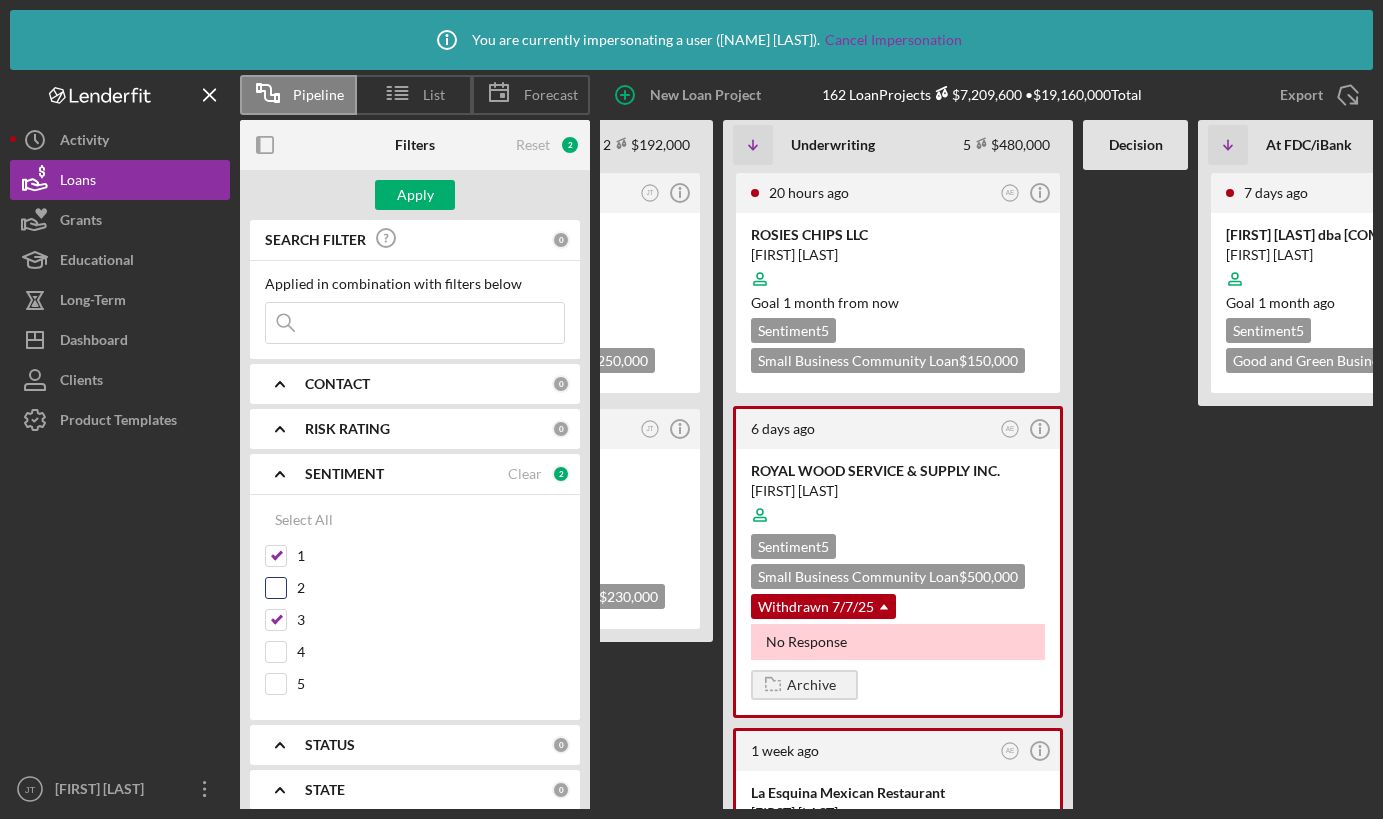 click on "2" at bounding box center (276, 588) 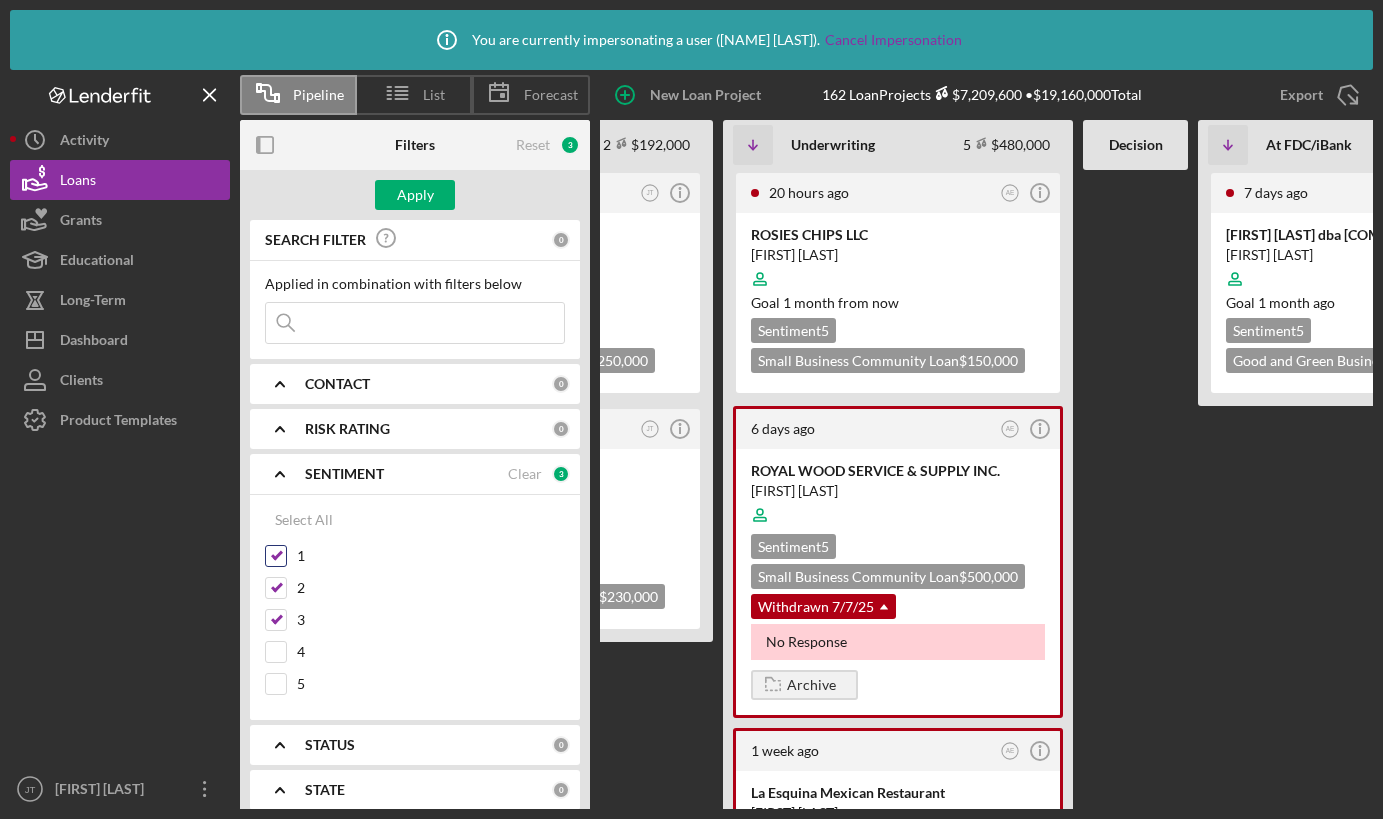 click on "1" at bounding box center (276, 556) 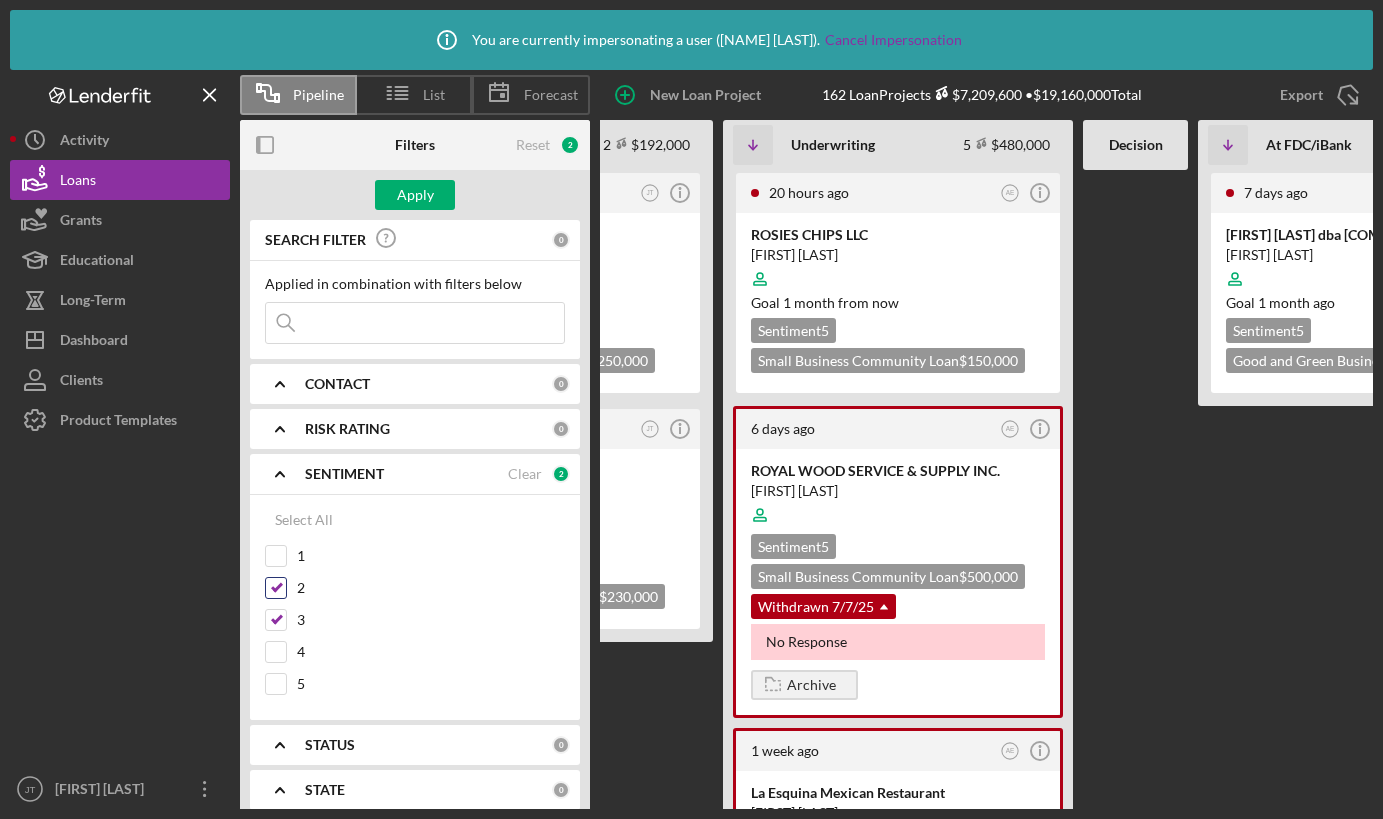 click on "2" at bounding box center [276, 588] 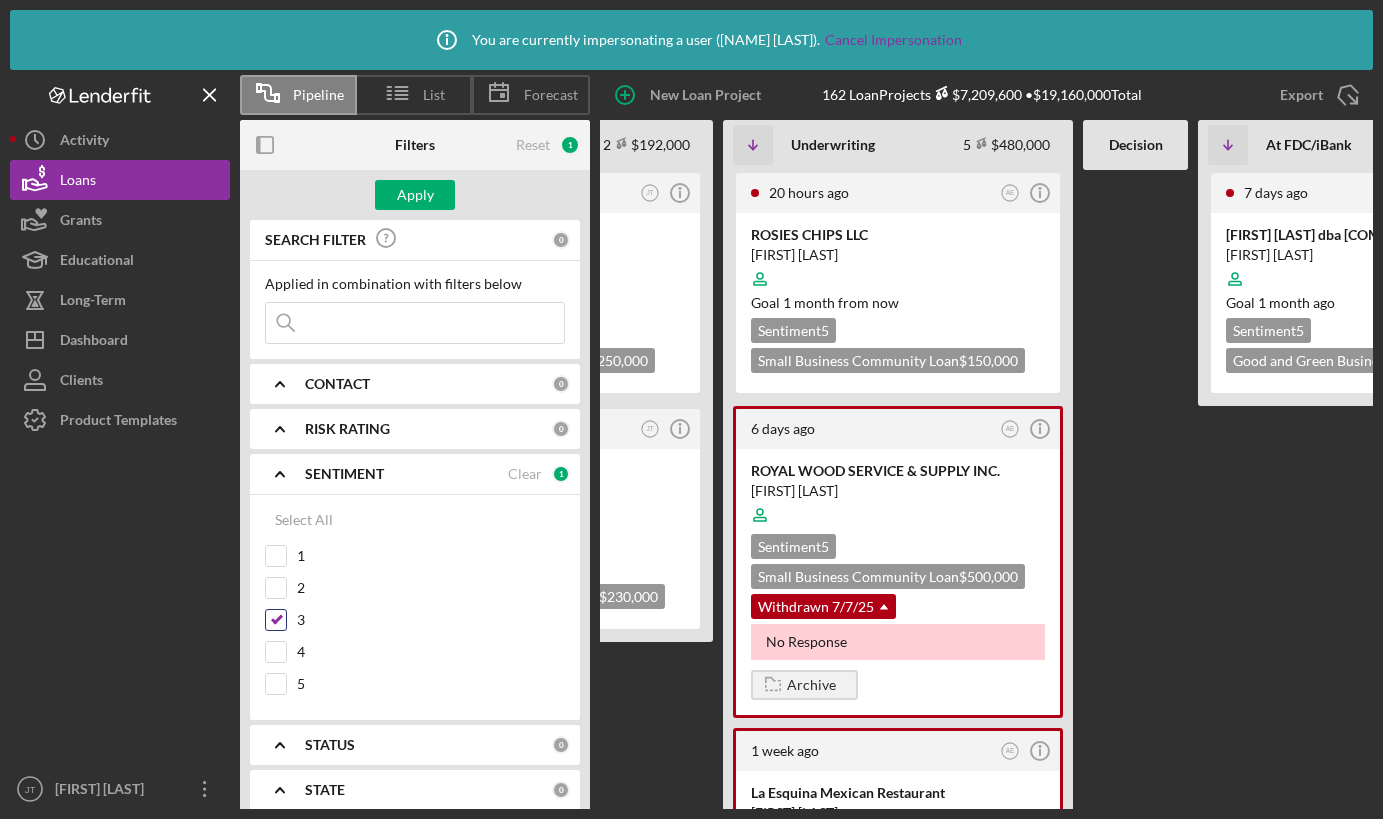 click at bounding box center (276, 620) 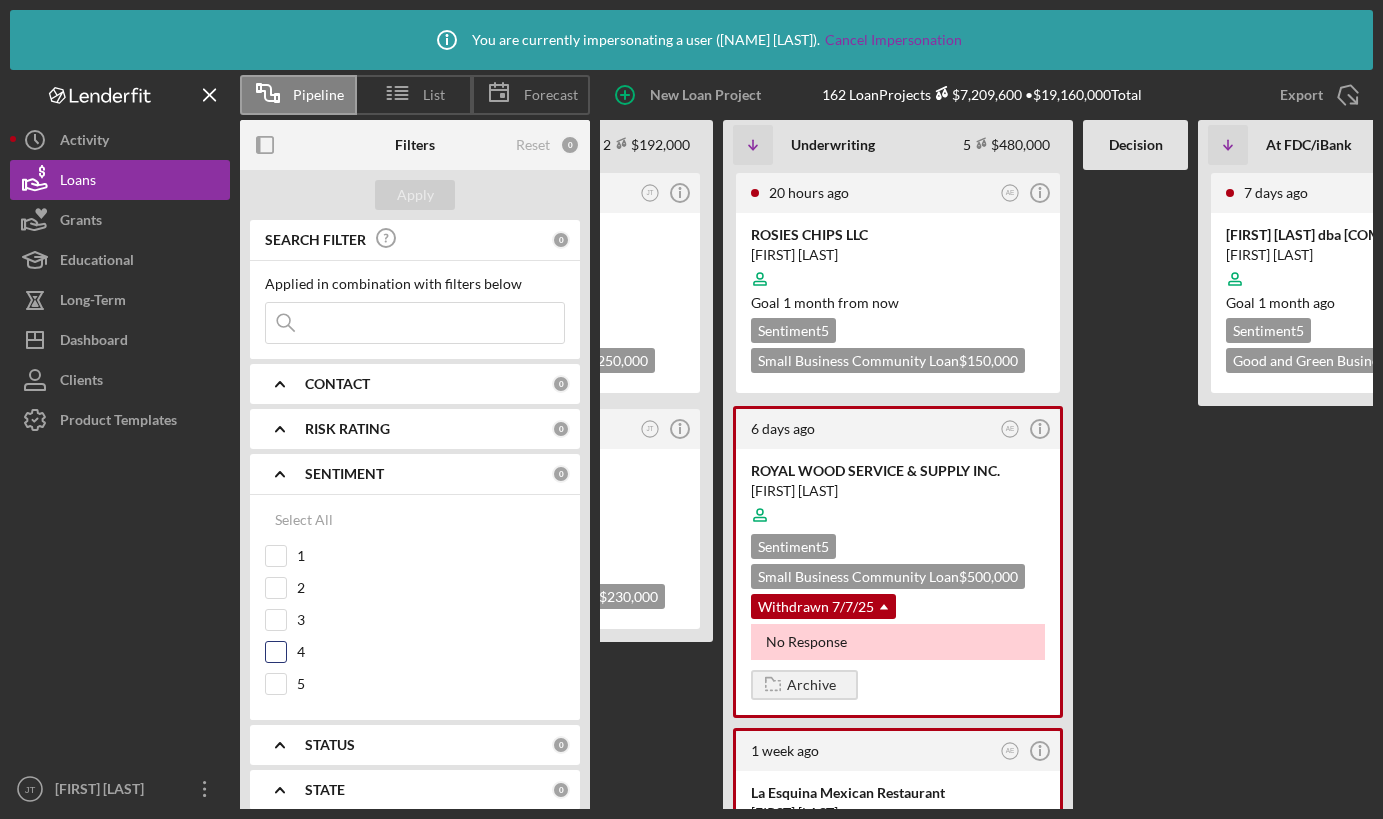 click on "4" at bounding box center (276, 652) 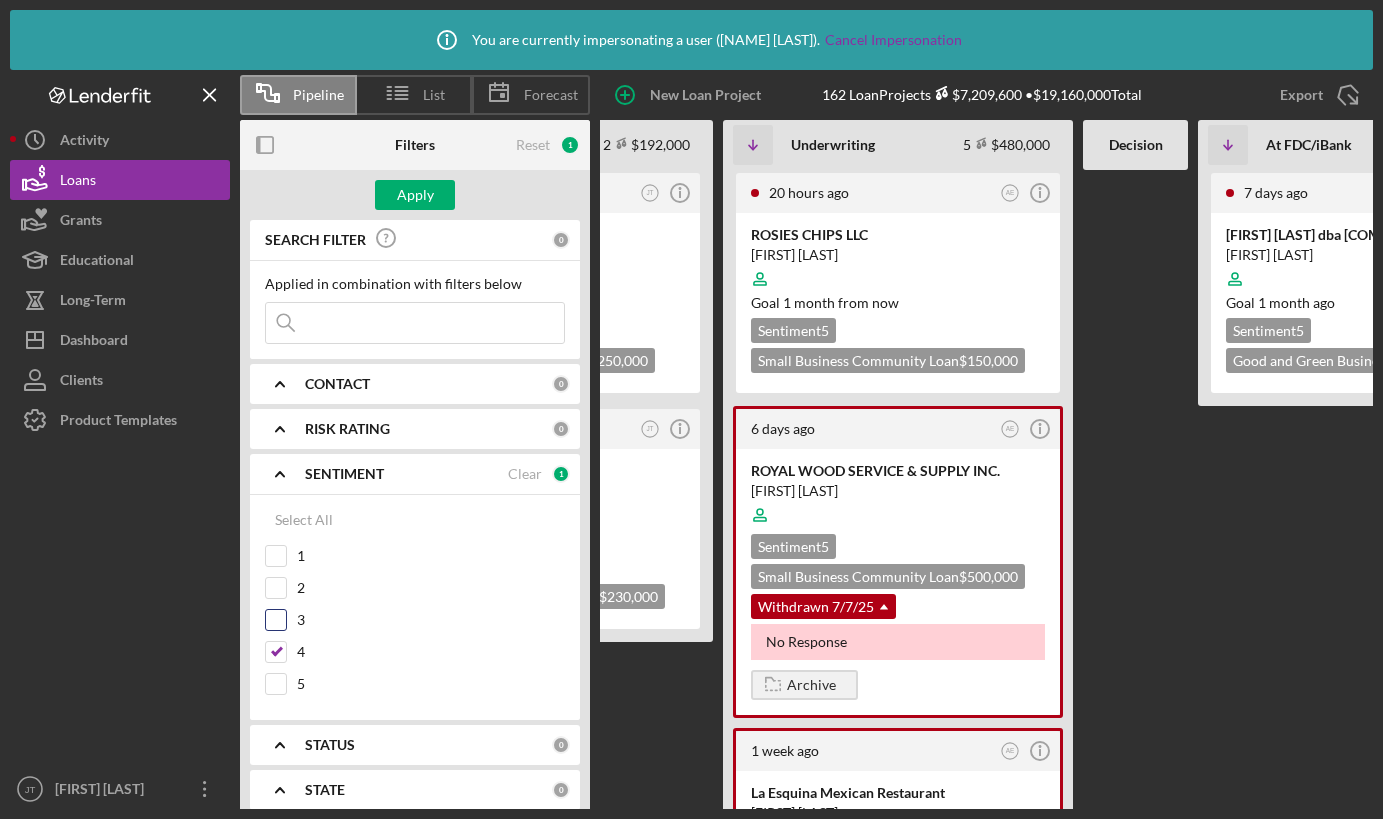 click on "3" at bounding box center (276, 620) 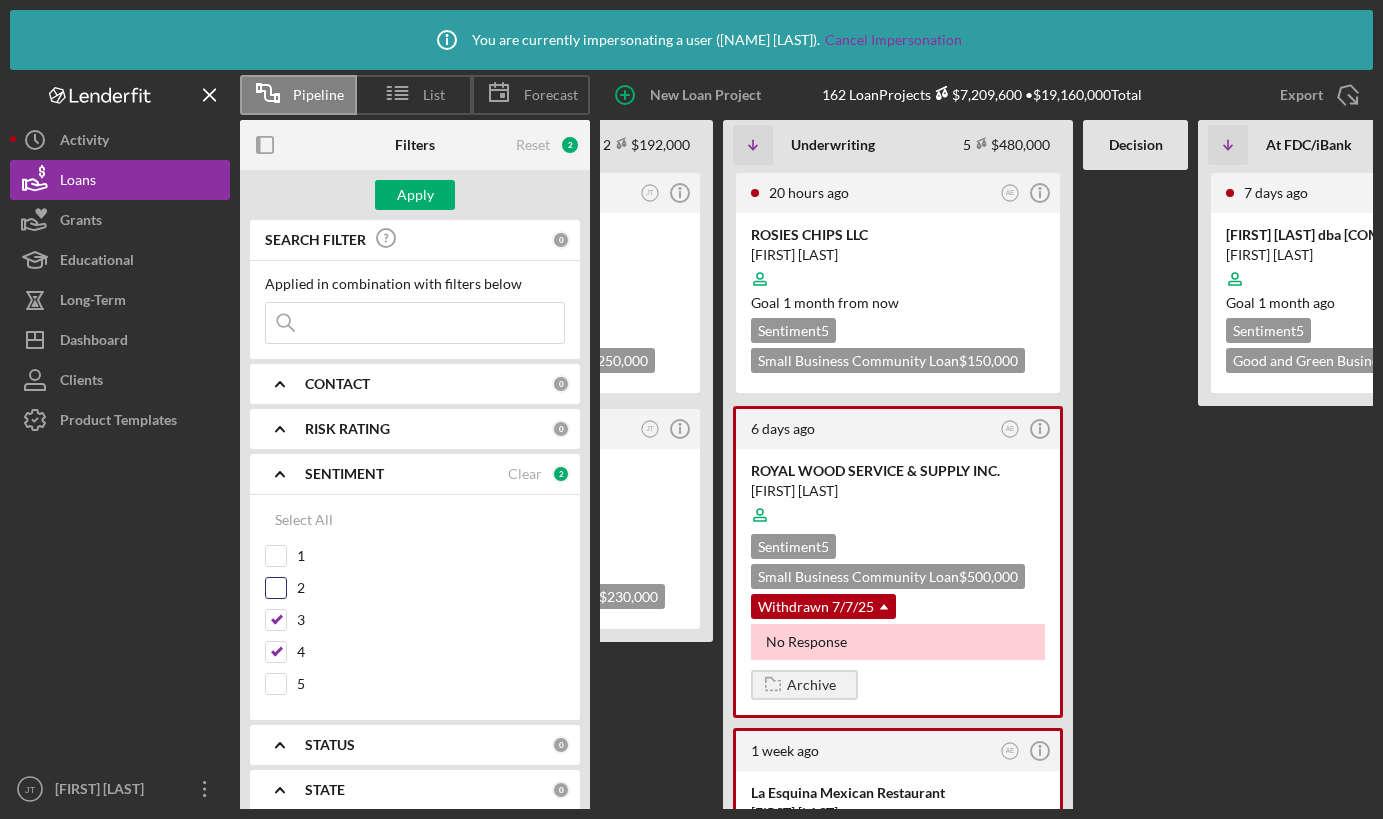 click on "2" at bounding box center (276, 588) 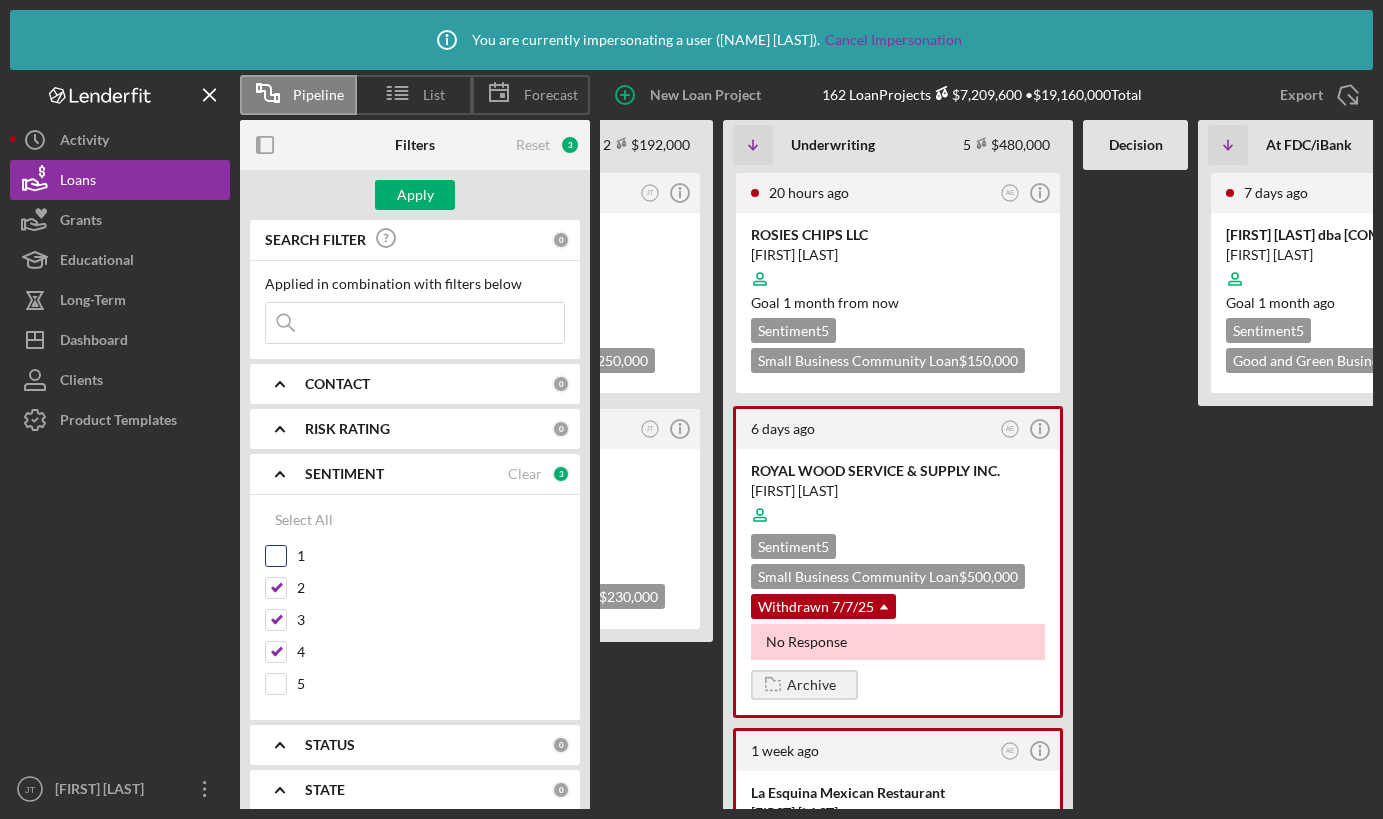 click on "1" at bounding box center (276, 556) 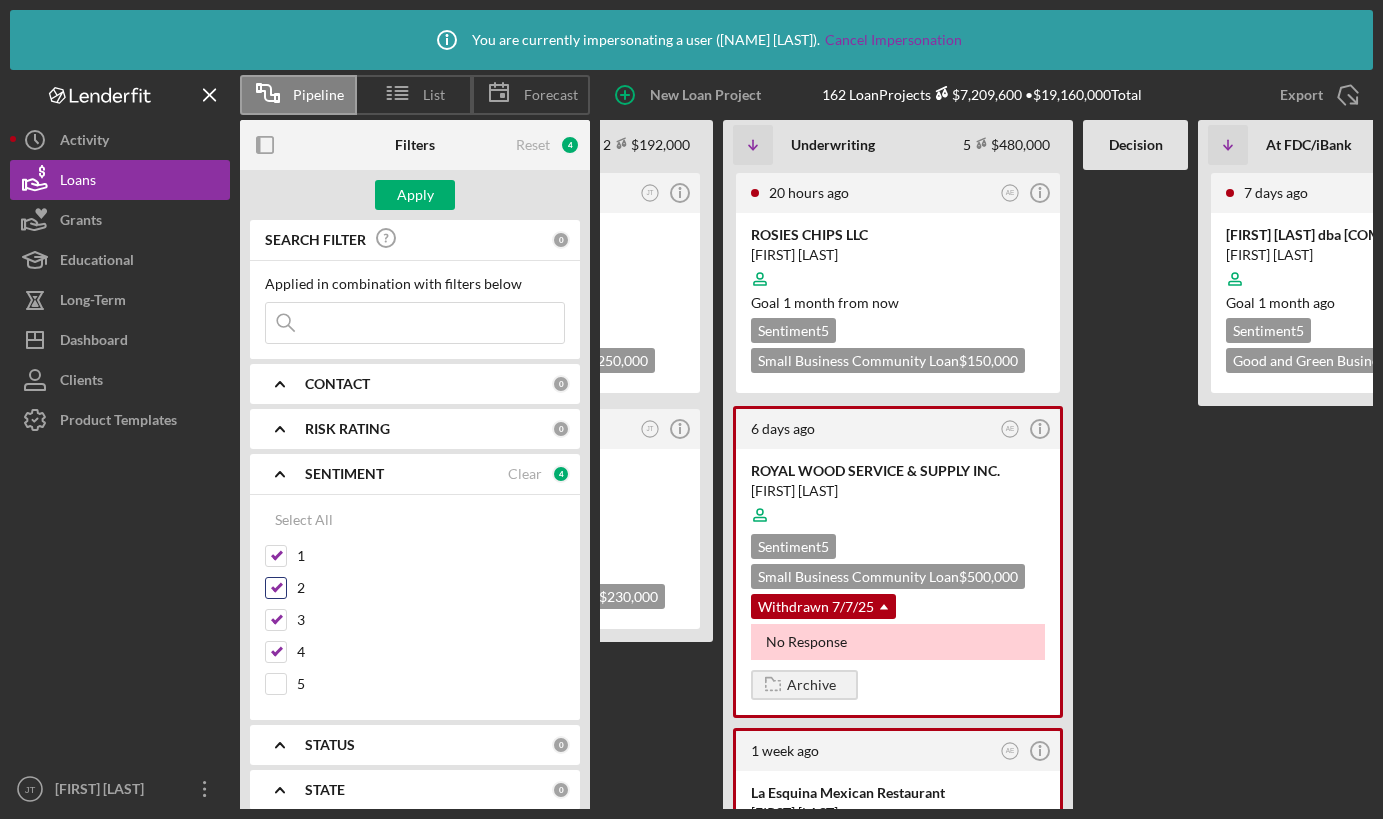 click on "2" at bounding box center (276, 588) 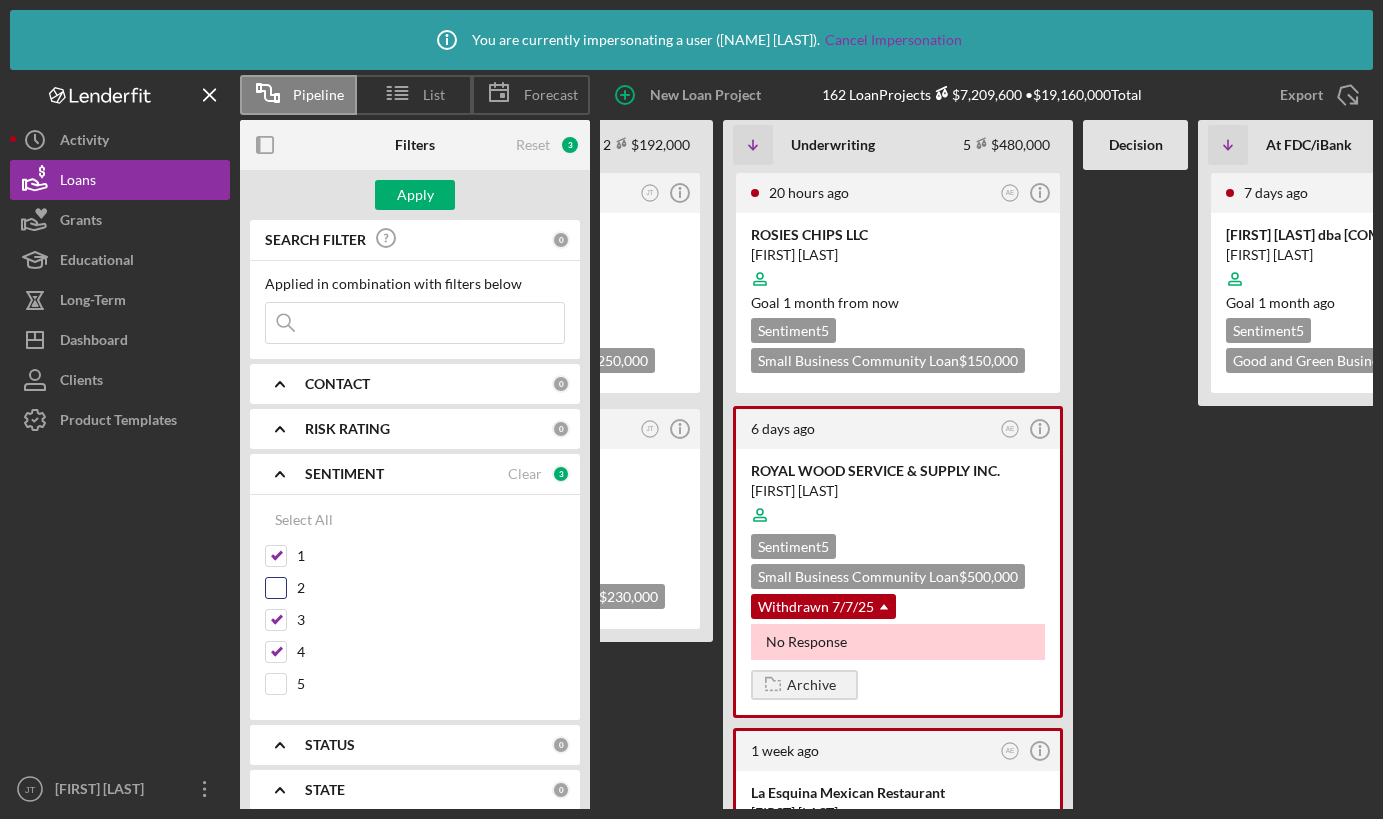 click on "2" at bounding box center [415, 593] 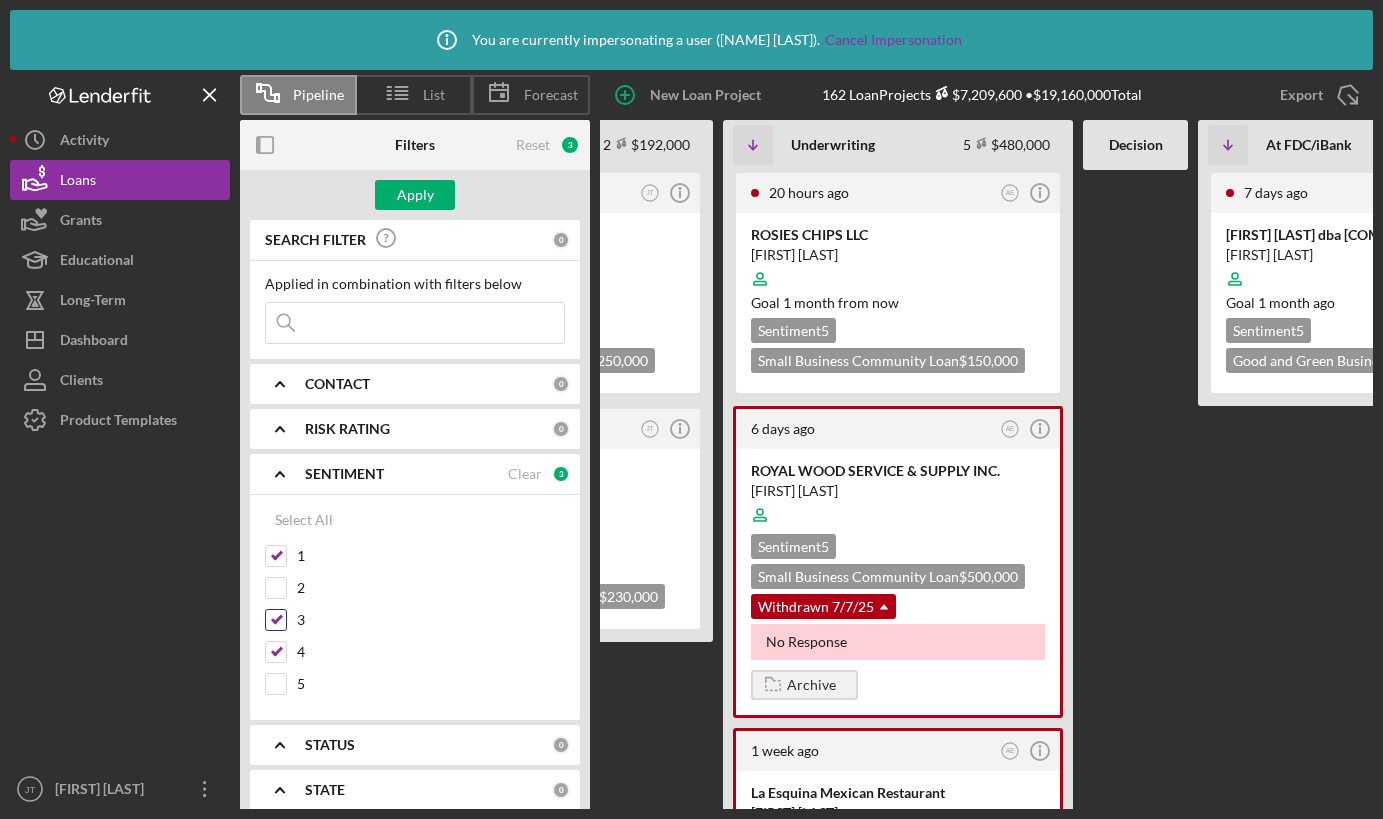 click on "3" at bounding box center (276, 620) 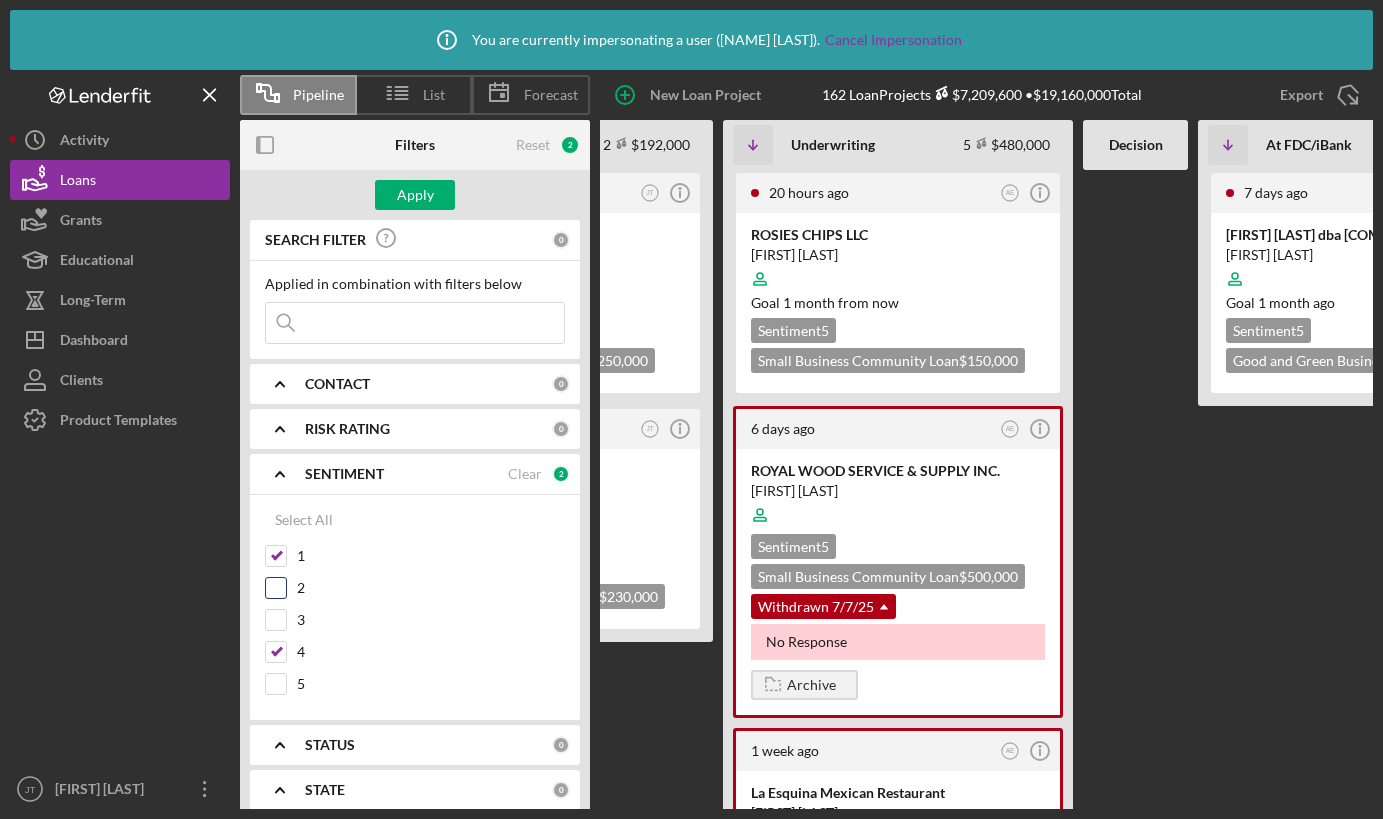 drag, startPoint x: 279, startPoint y: 649, endPoint x: 279, endPoint y: 595, distance: 54 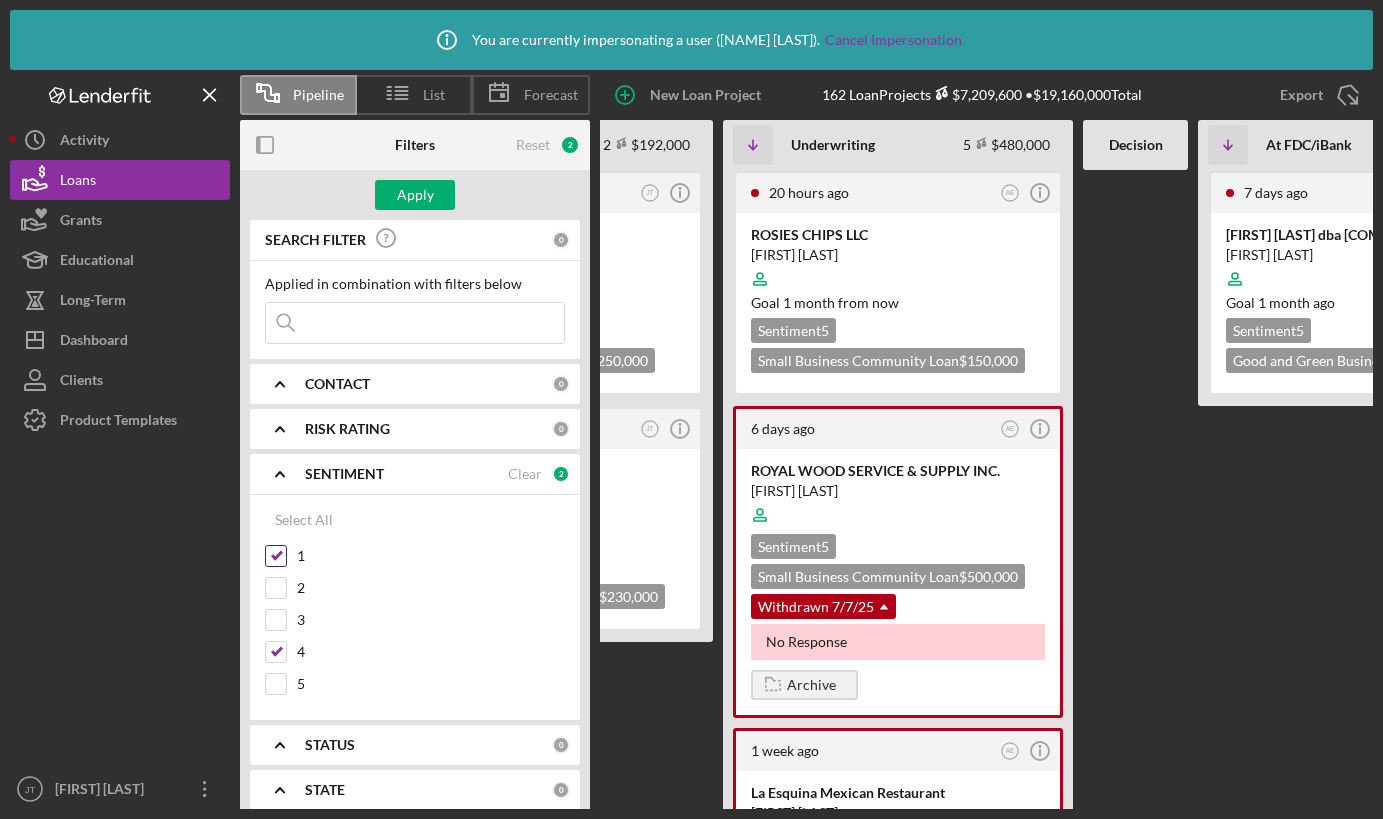 click on "1" at bounding box center [276, 556] 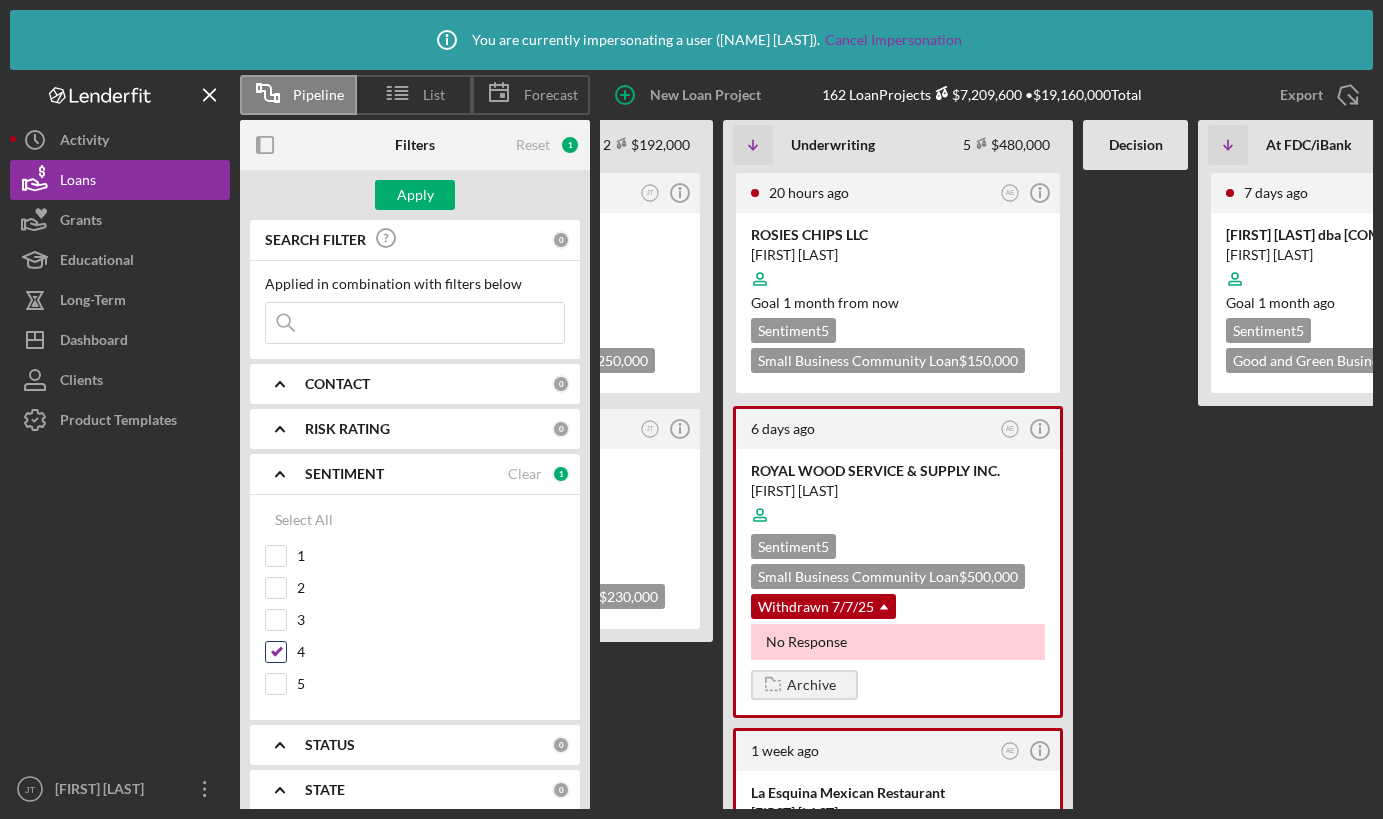 click on "4" at bounding box center [276, 652] 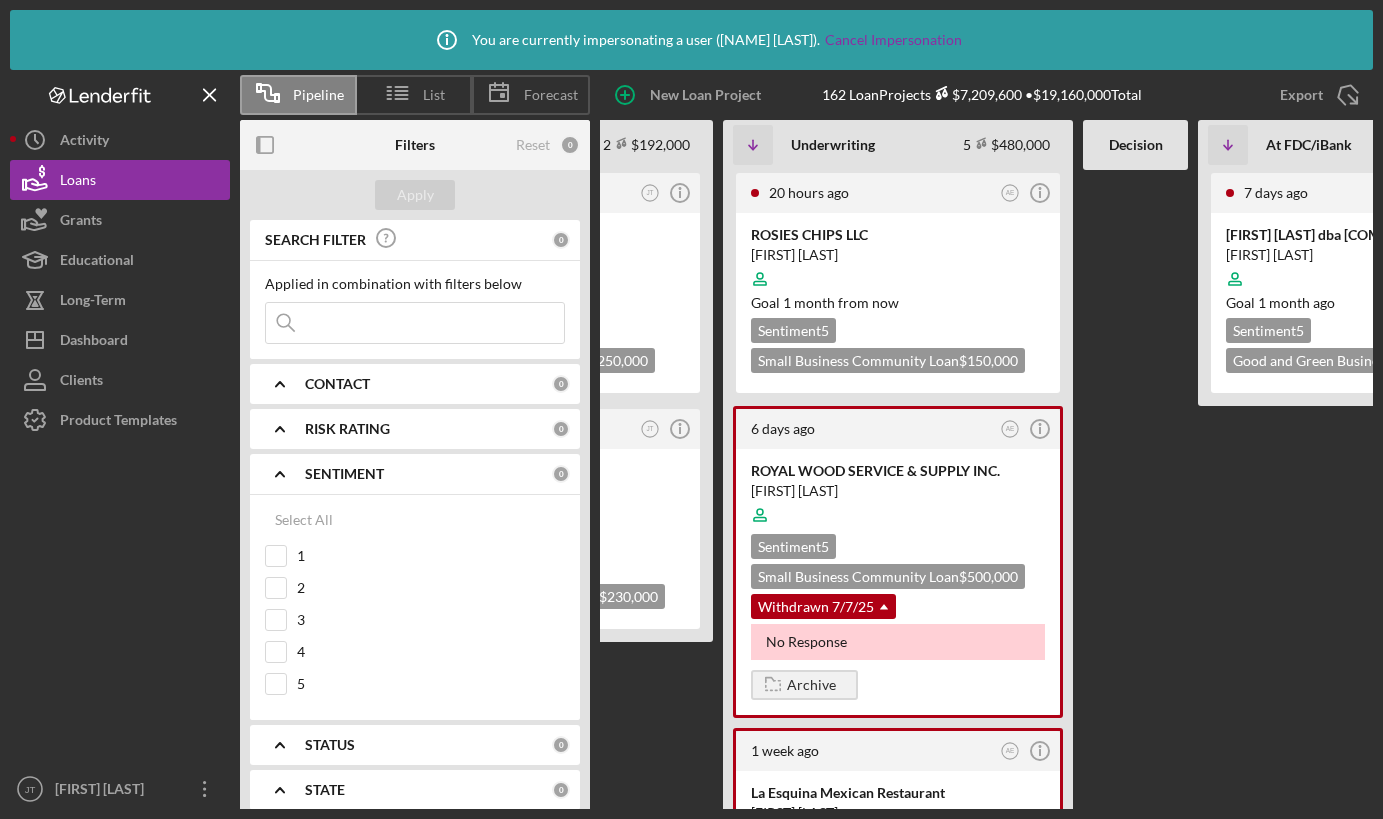 click on "SENTIMENT   0" at bounding box center [437, 474] 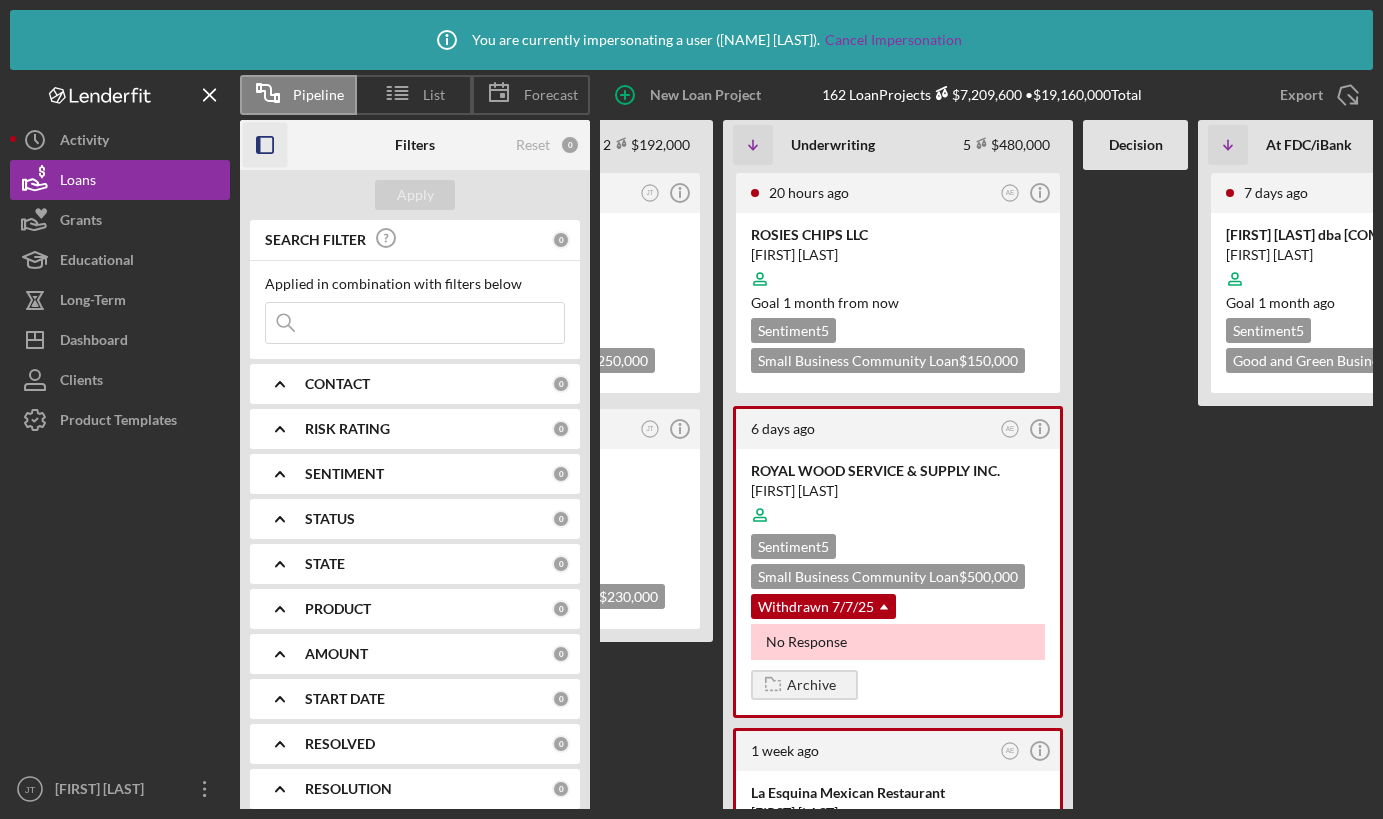 click 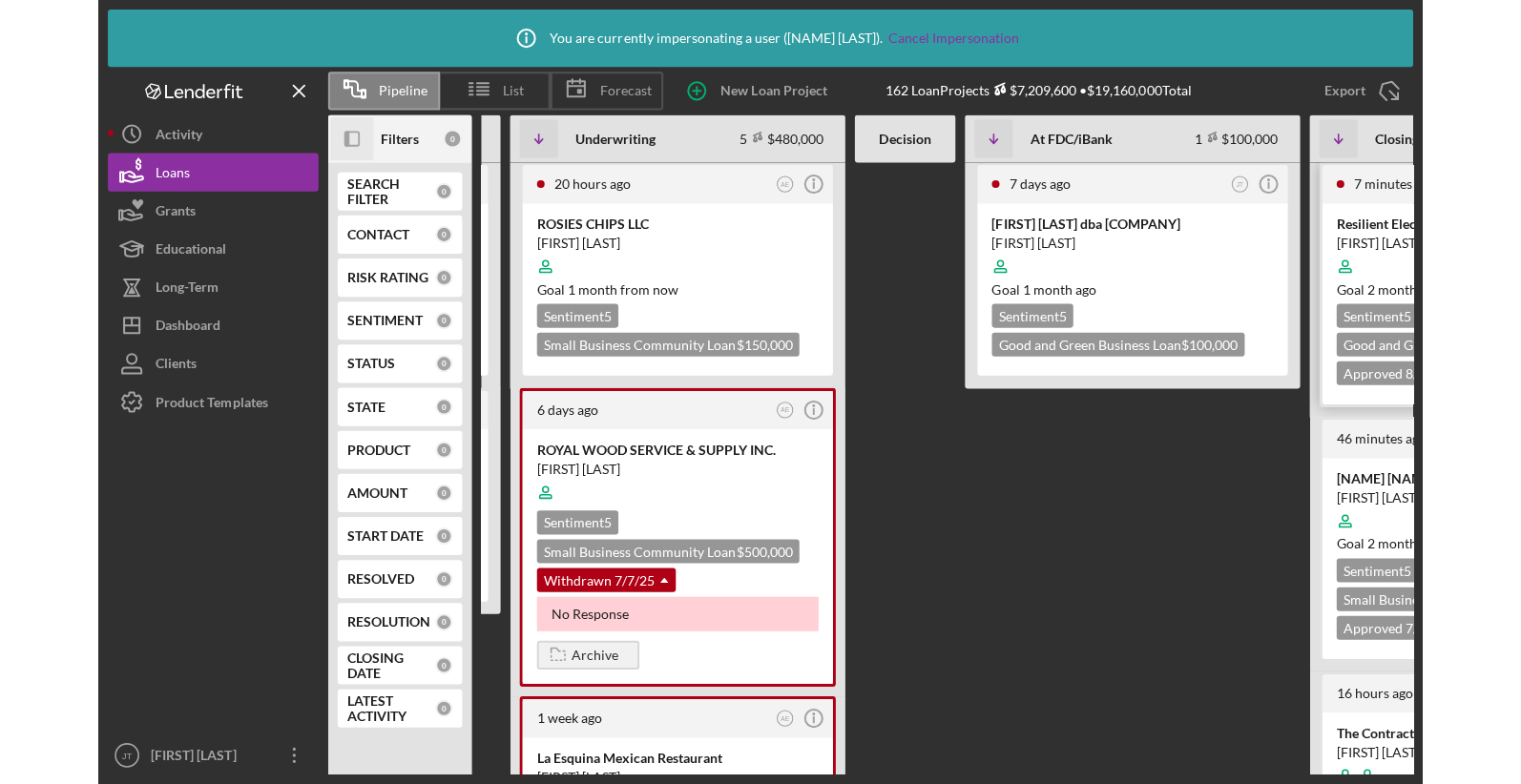 scroll, scrollTop: 0, scrollLeft: 856, axis: horizontal 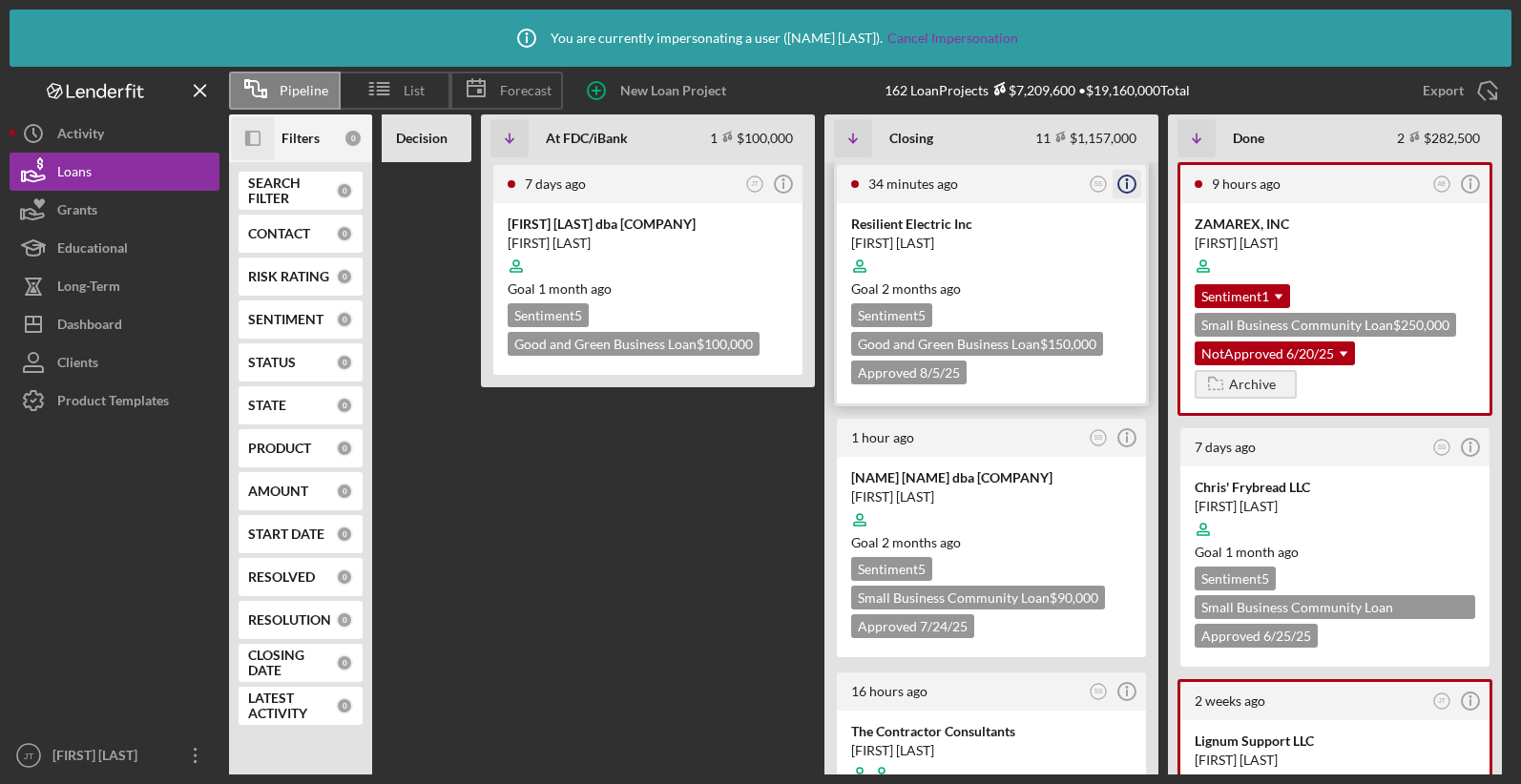 click on "Icon/Info" 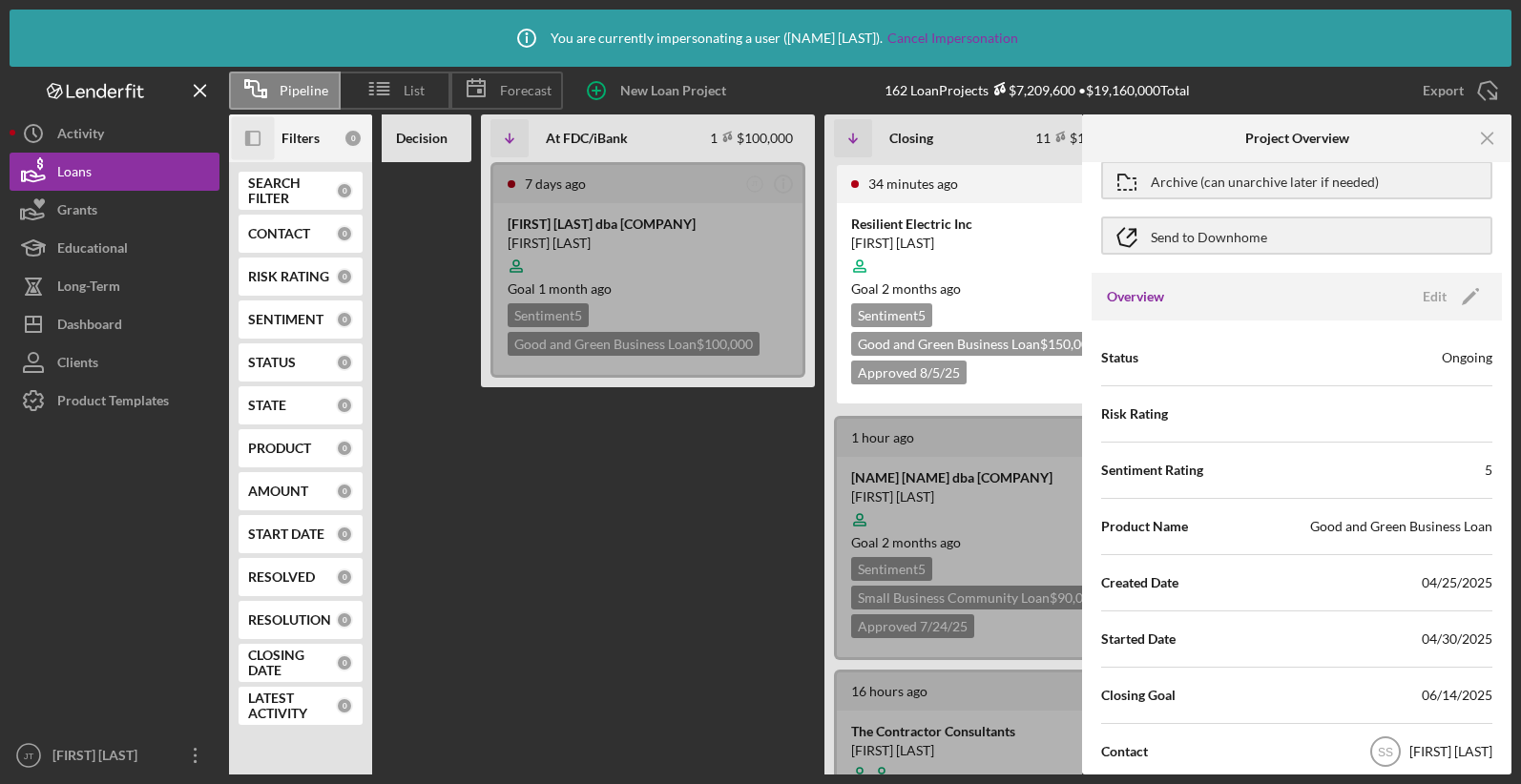 scroll, scrollTop: 0, scrollLeft: 0, axis: both 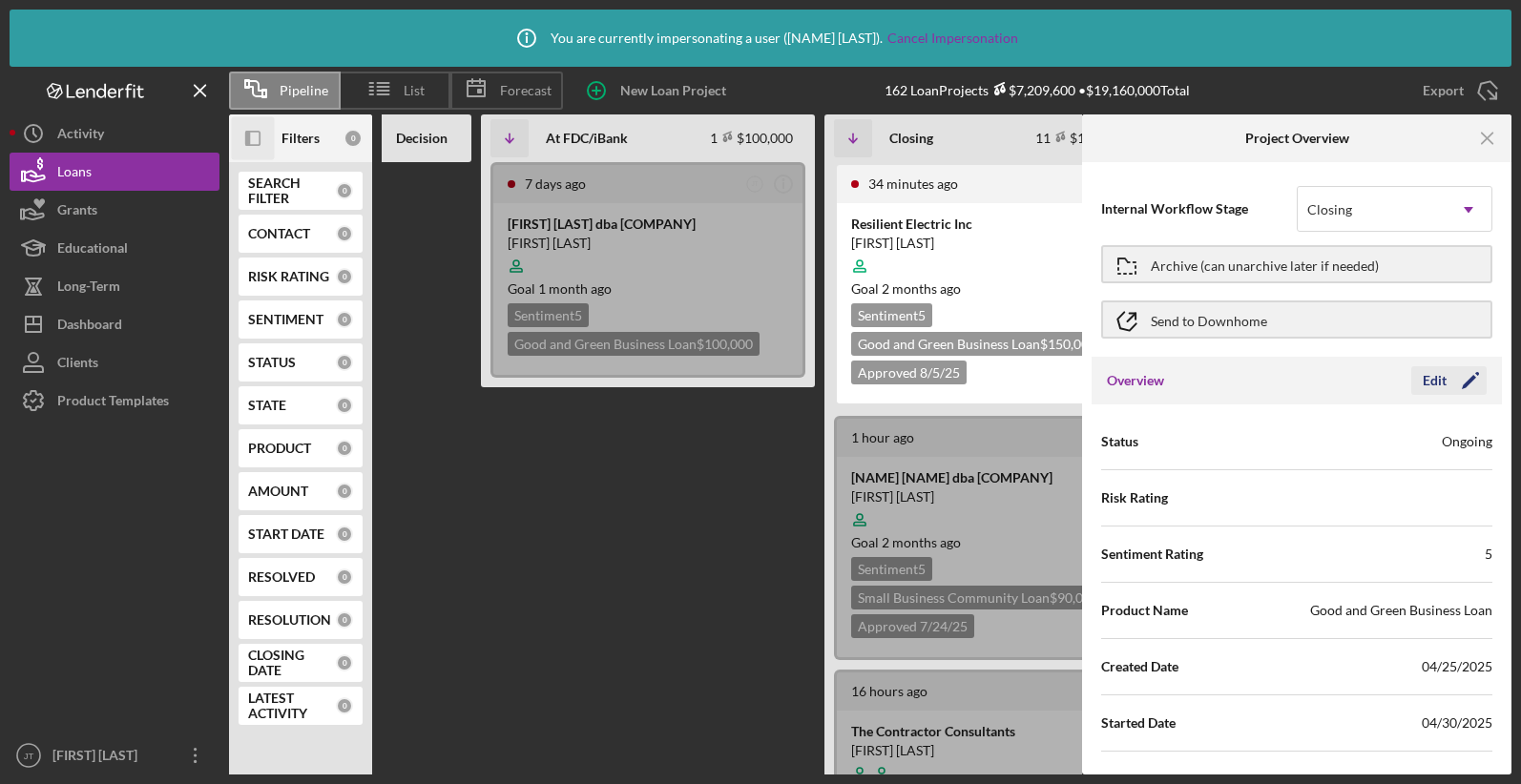 click on "Edit" at bounding box center [1434, 381] 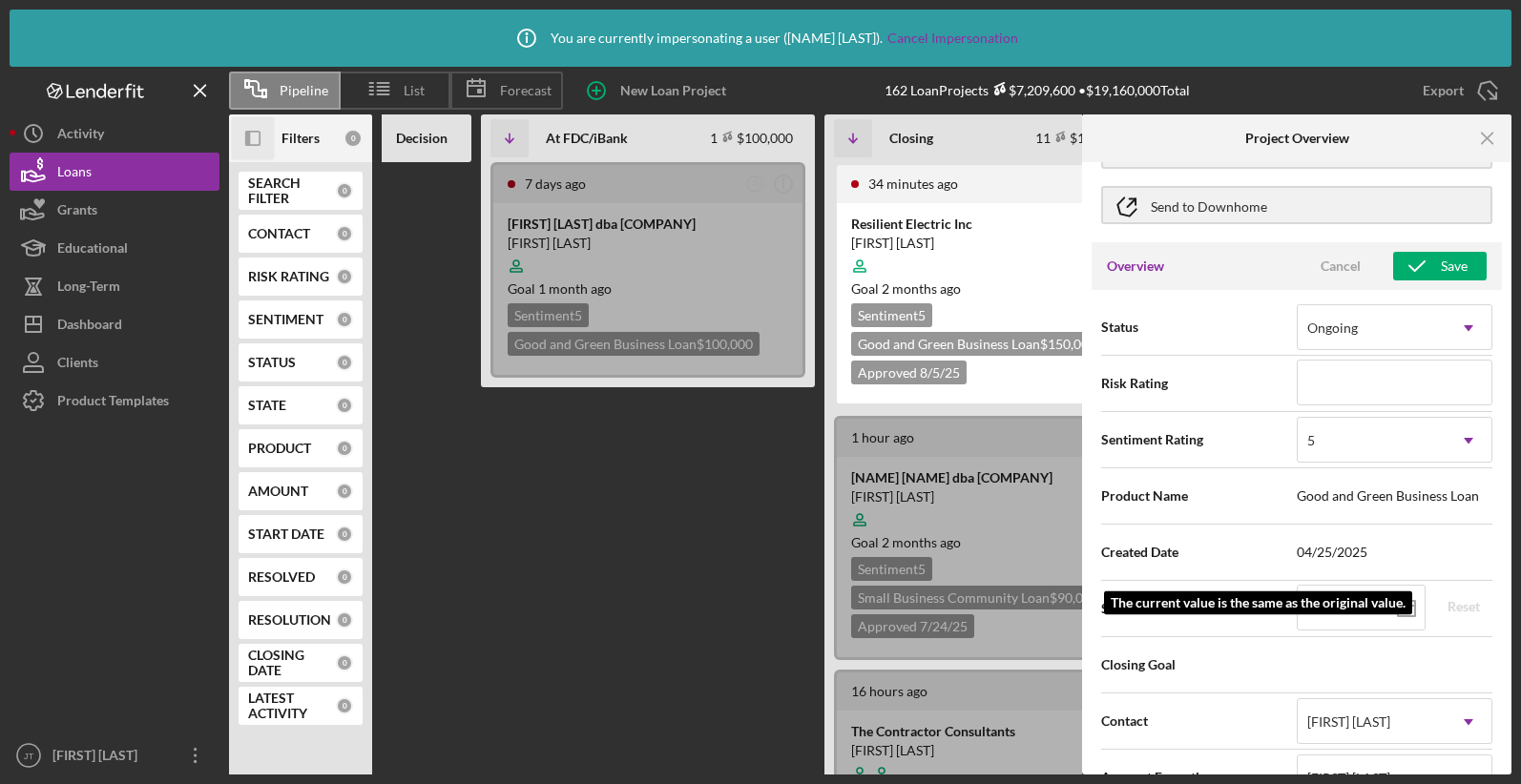 scroll, scrollTop: 0, scrollLeft: 0, axis: both 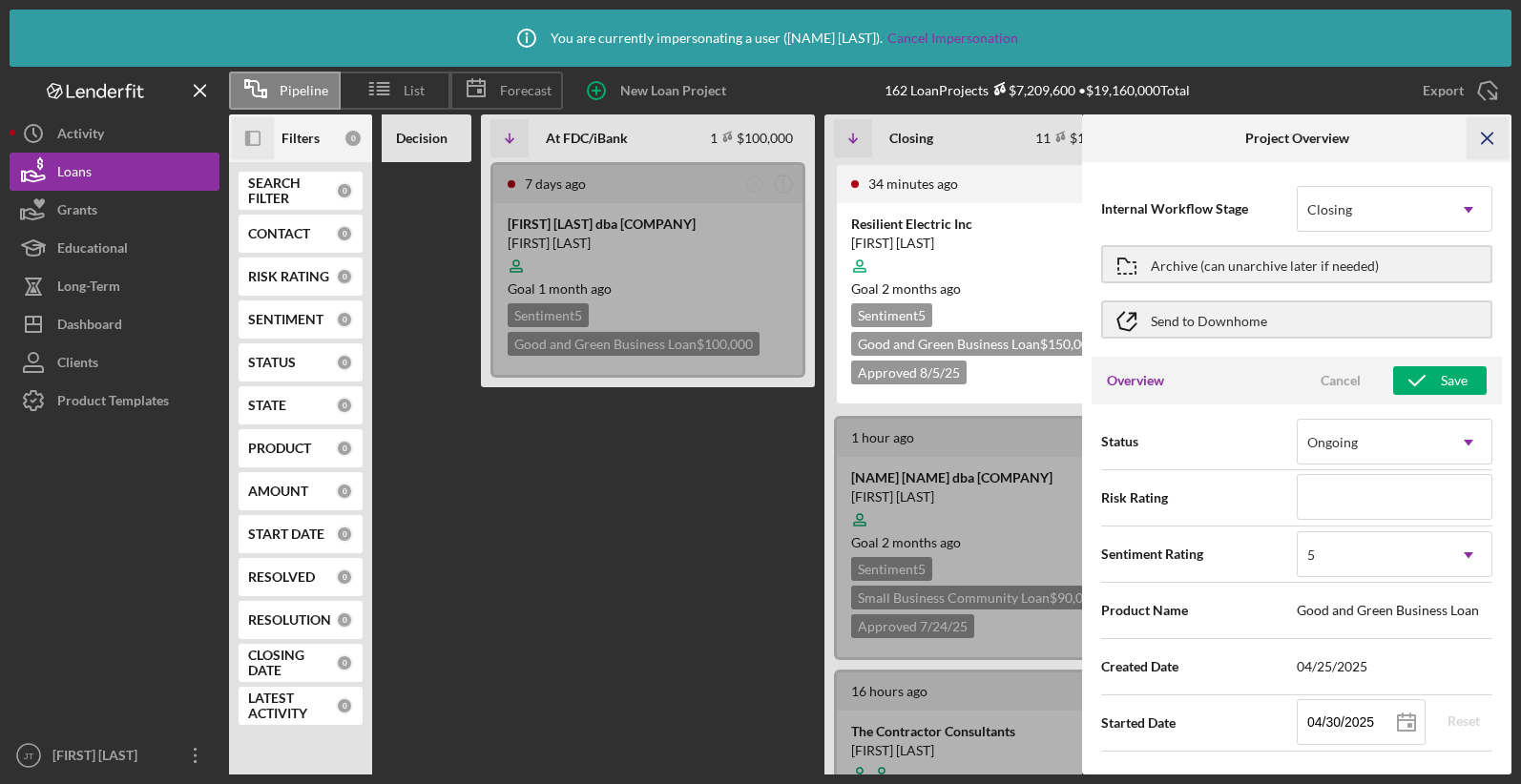 click on "Icon/Menu Close" 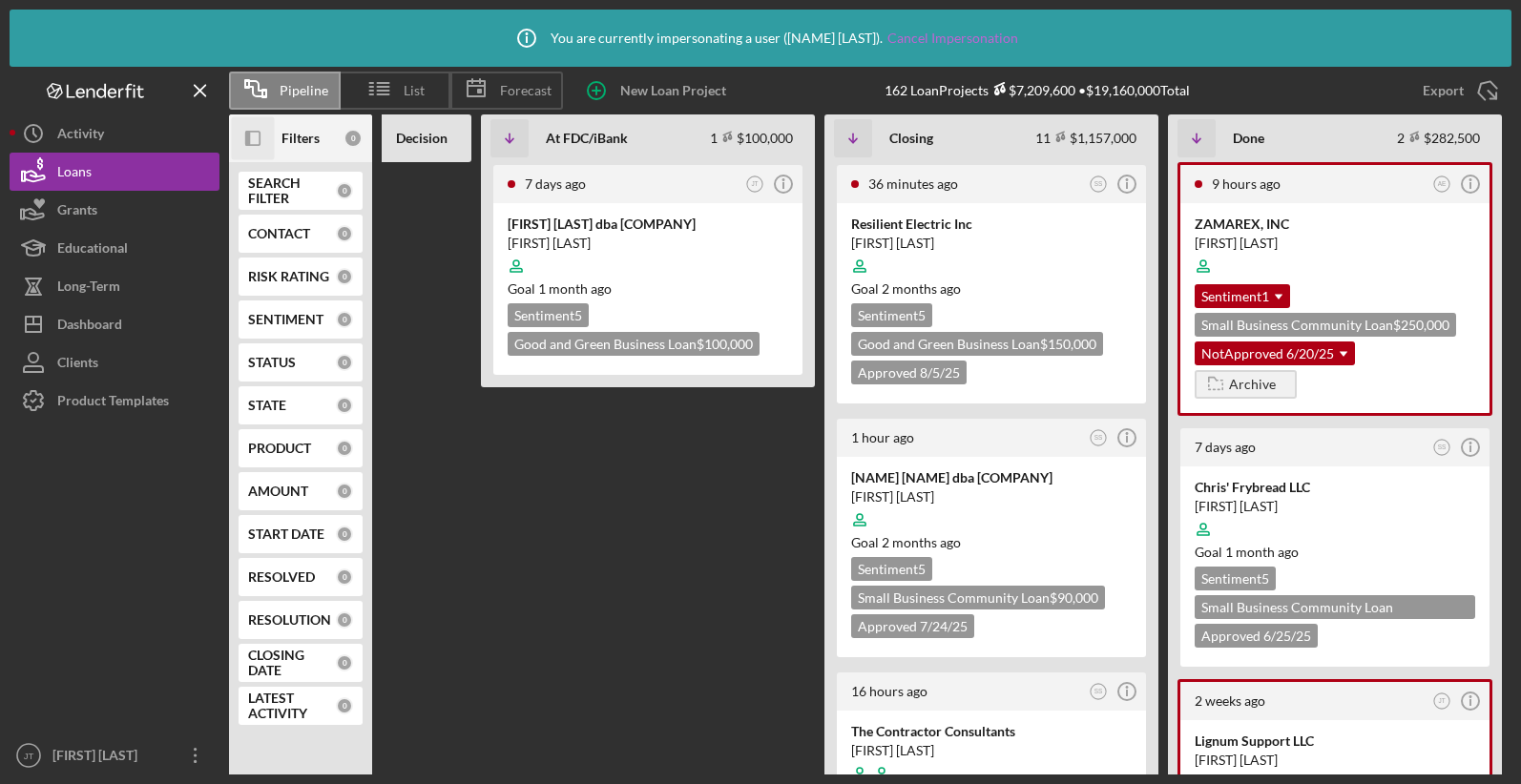 click on "Cancel Impersonation" at bounding box center (952, 38) 